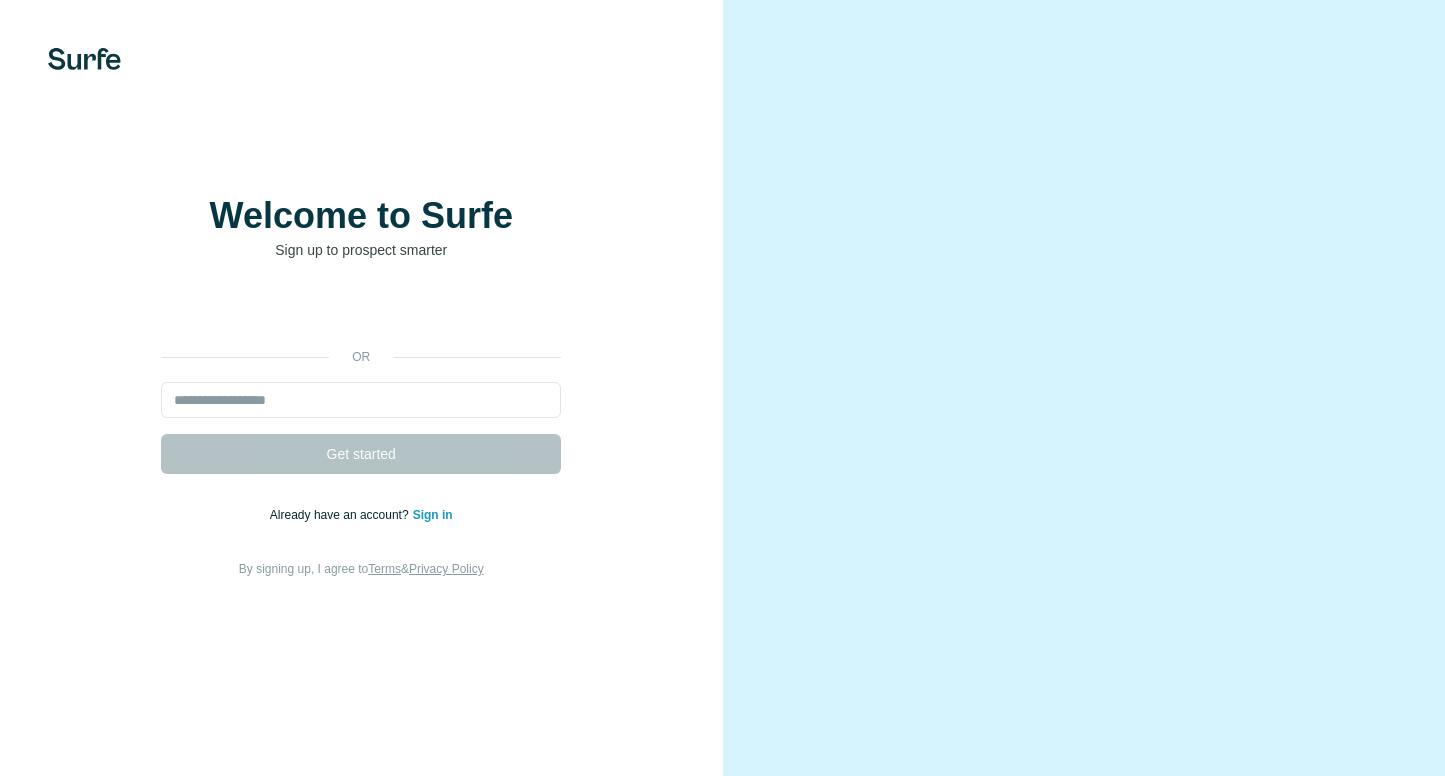 scroll, scrollTop: 0, scrollLeft: 0, axis: both 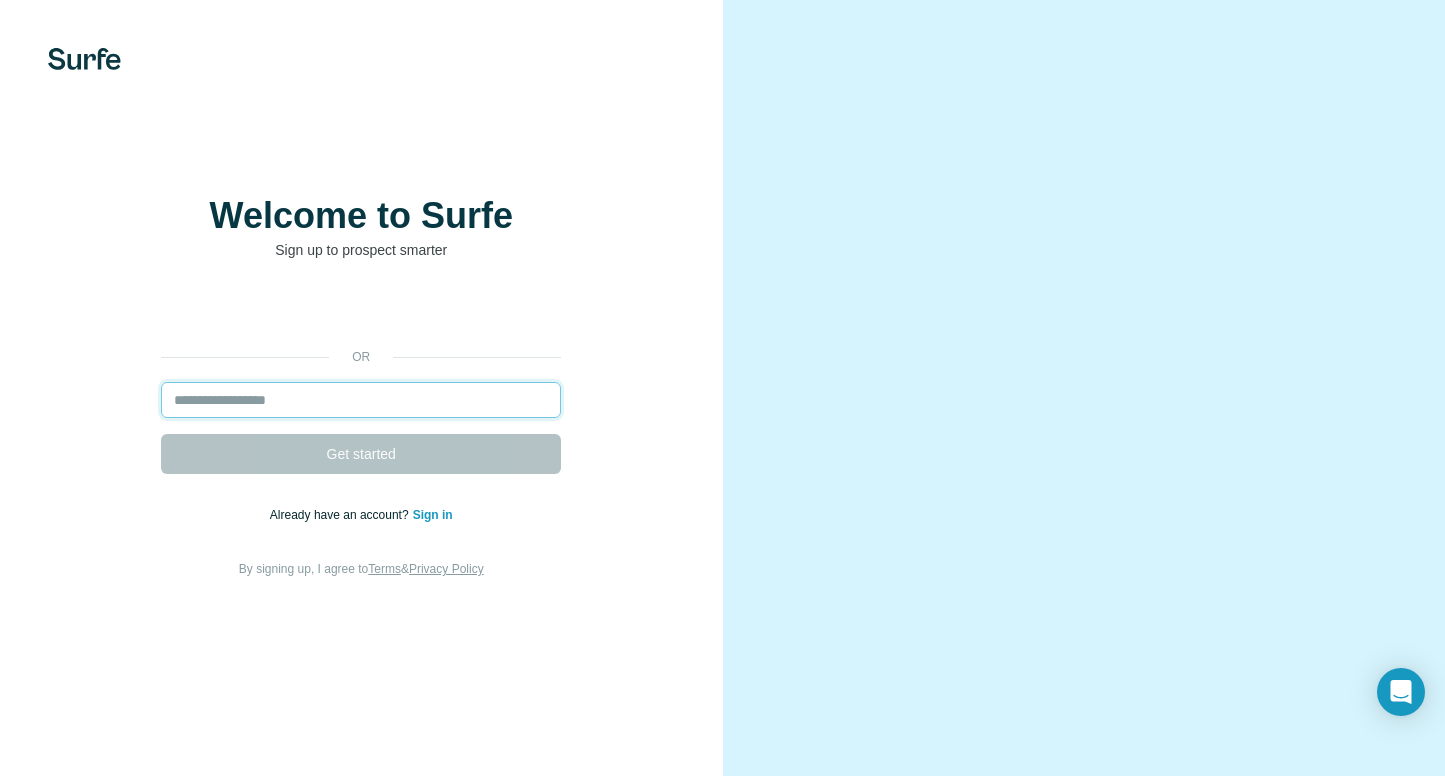 click at bounding box center (361, 400) 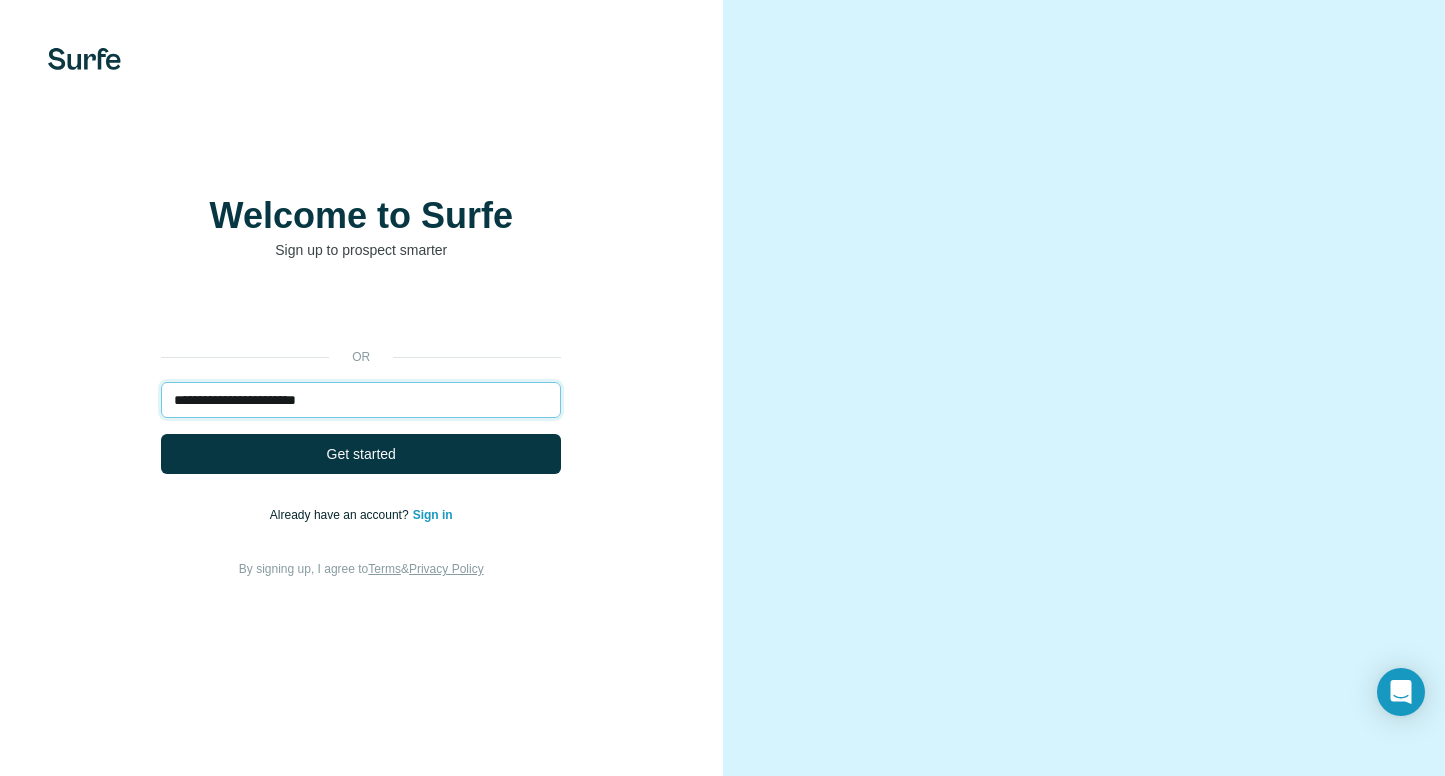 type on "**********" 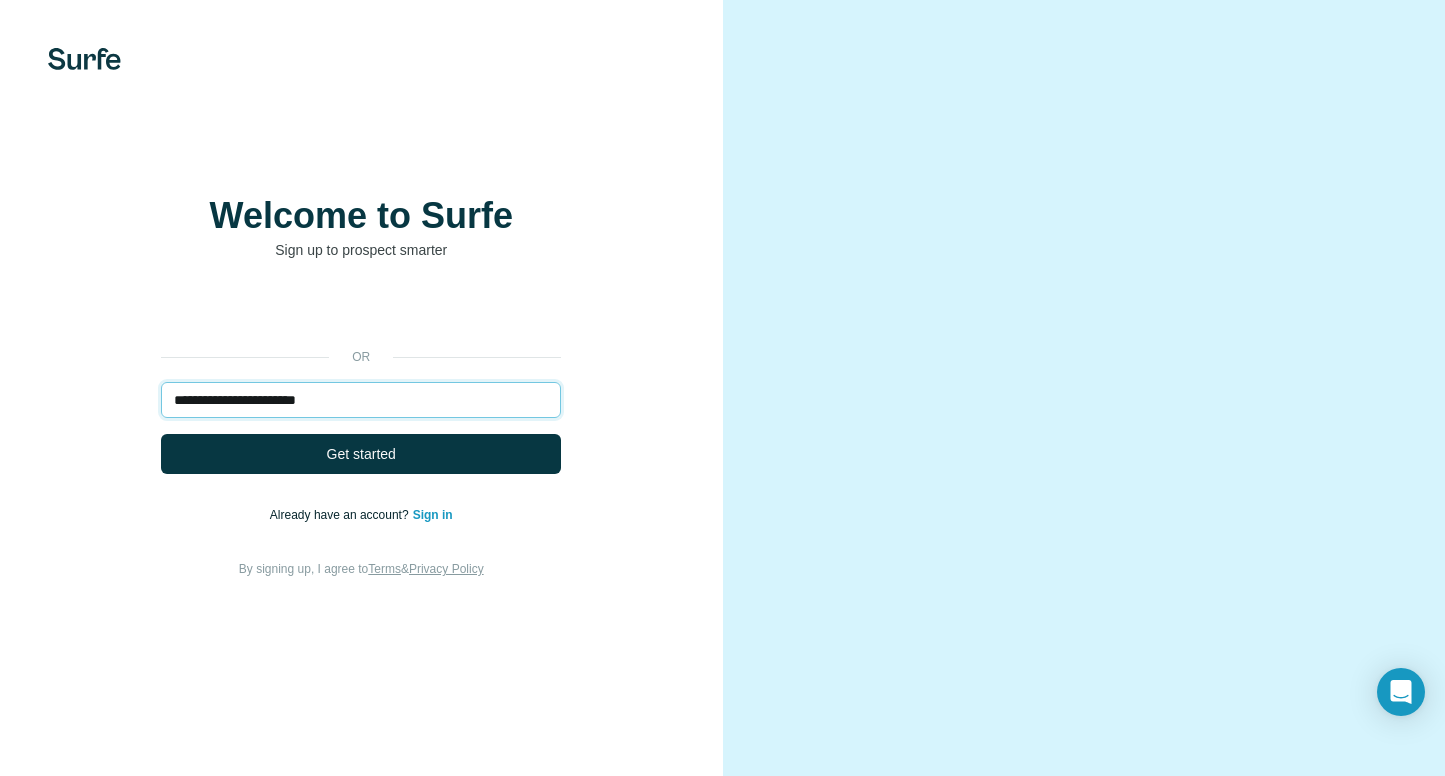 click on "Get started" at bounding box center (361, 454) 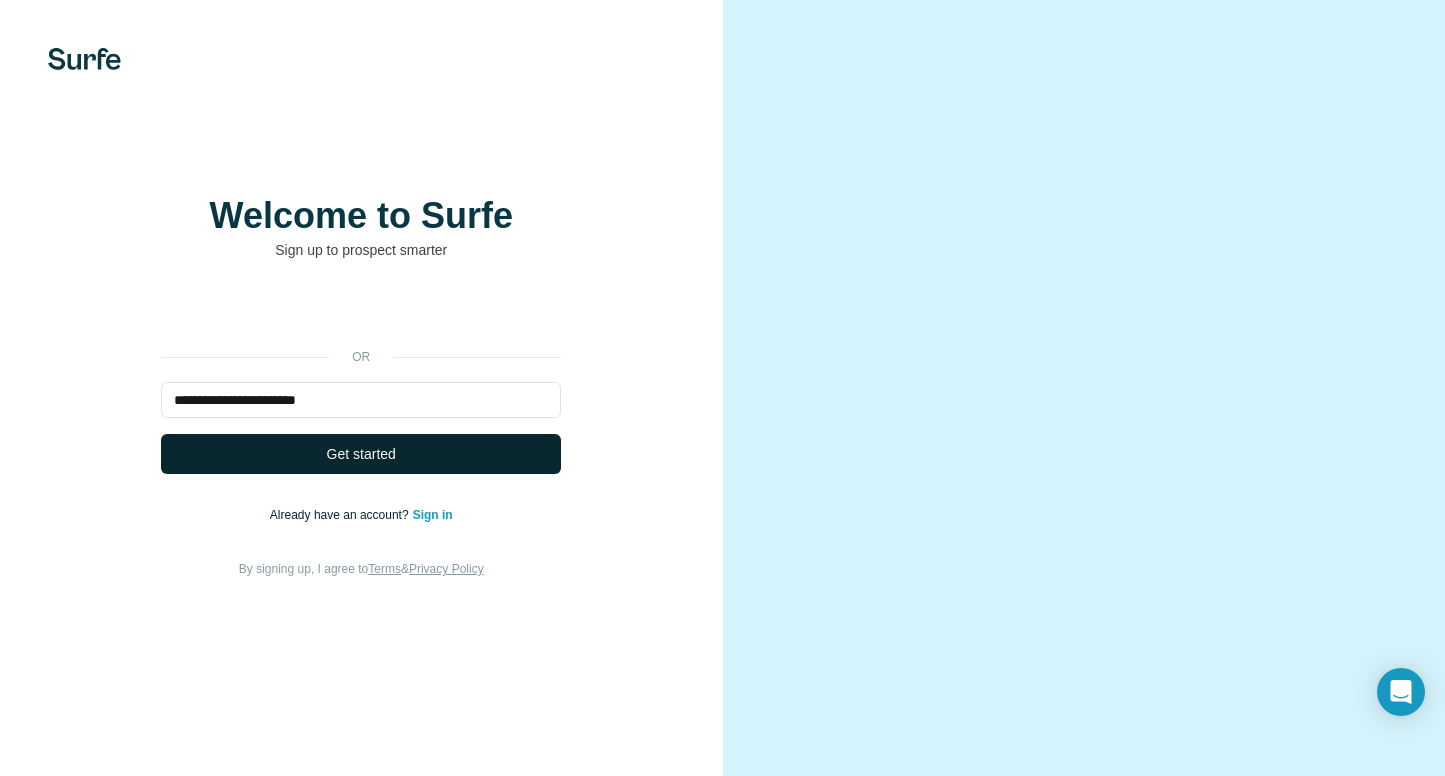 click on "Get started" at bounding box center [361, 454] 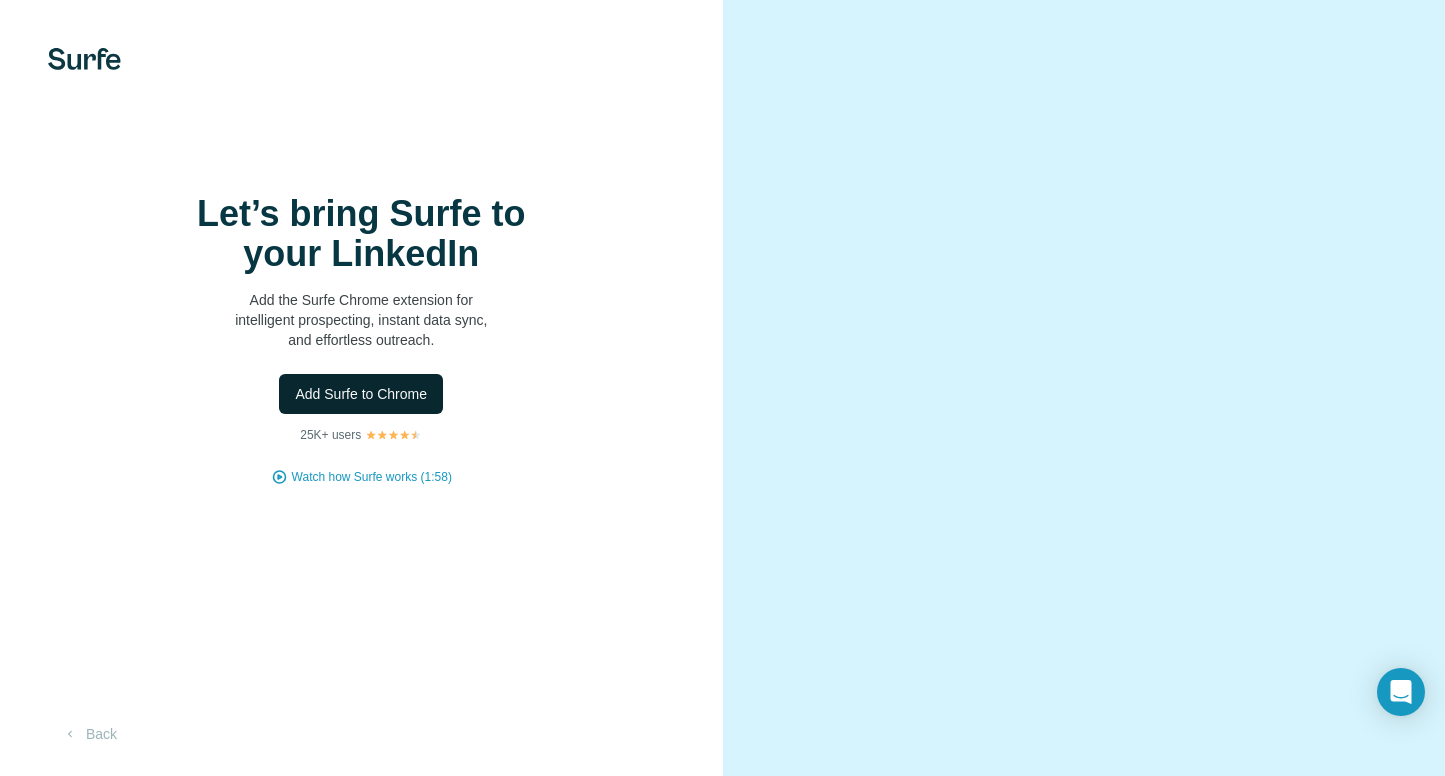 click on "Add Surfe to Chrome" at bounding box center [361, 394] 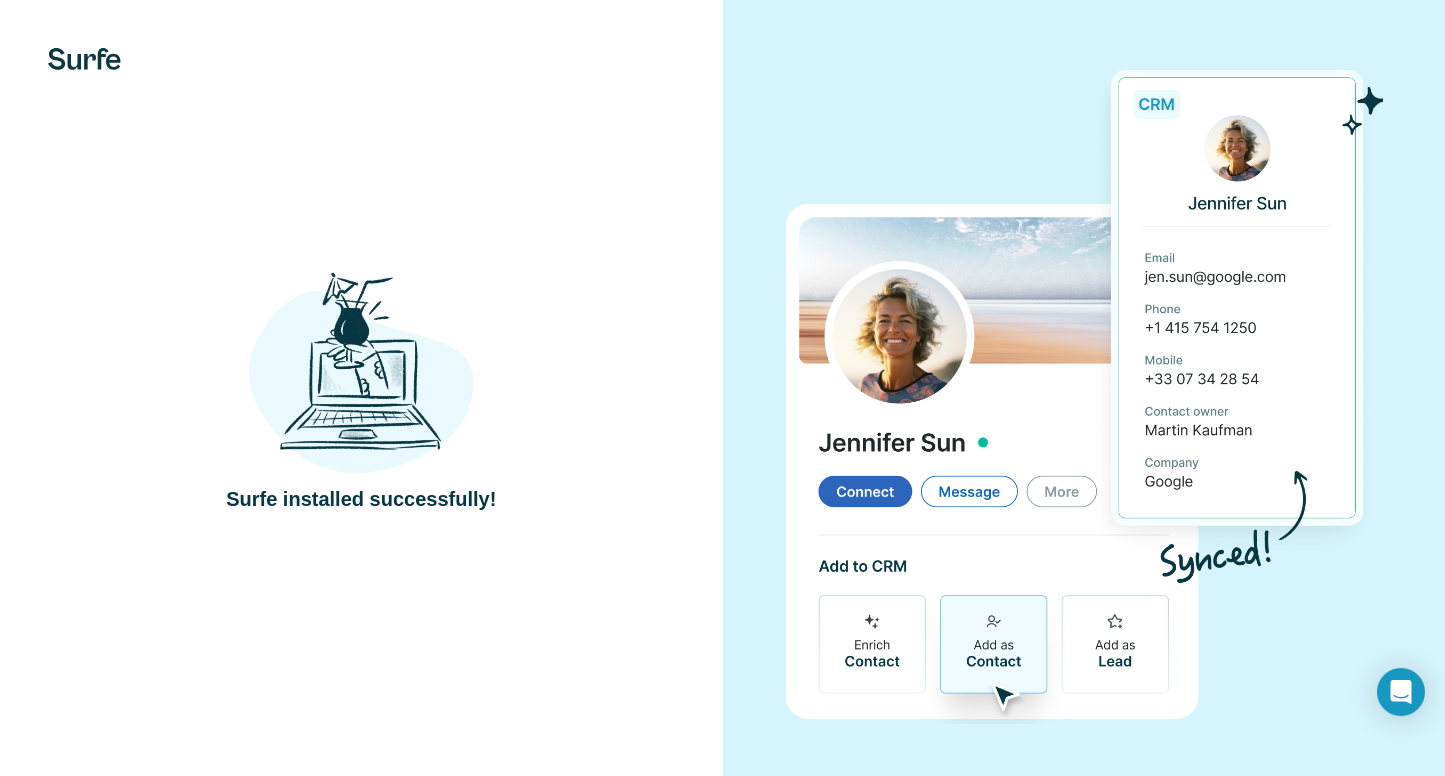click at bounding box center [1084, 390] 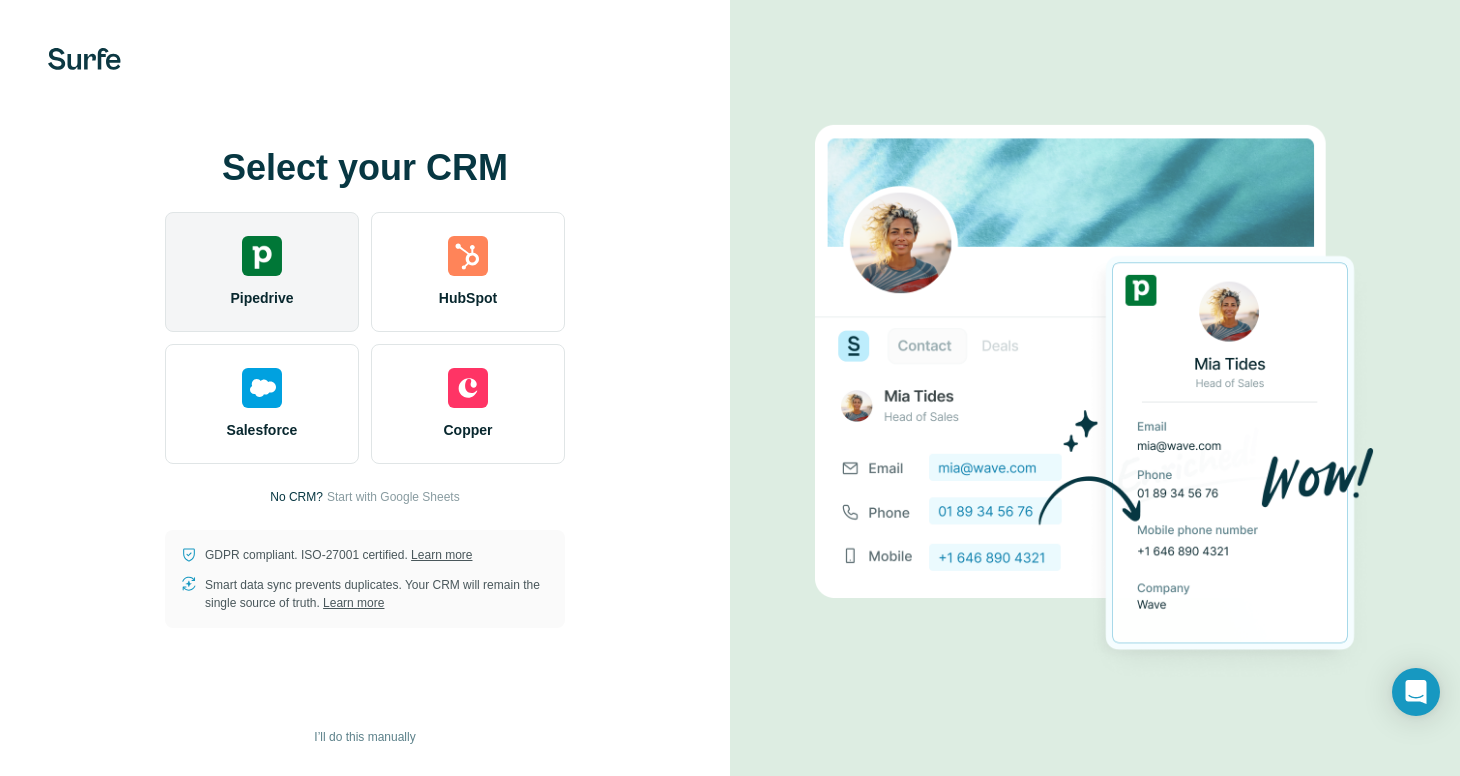 click at bounding box center [262, 256] 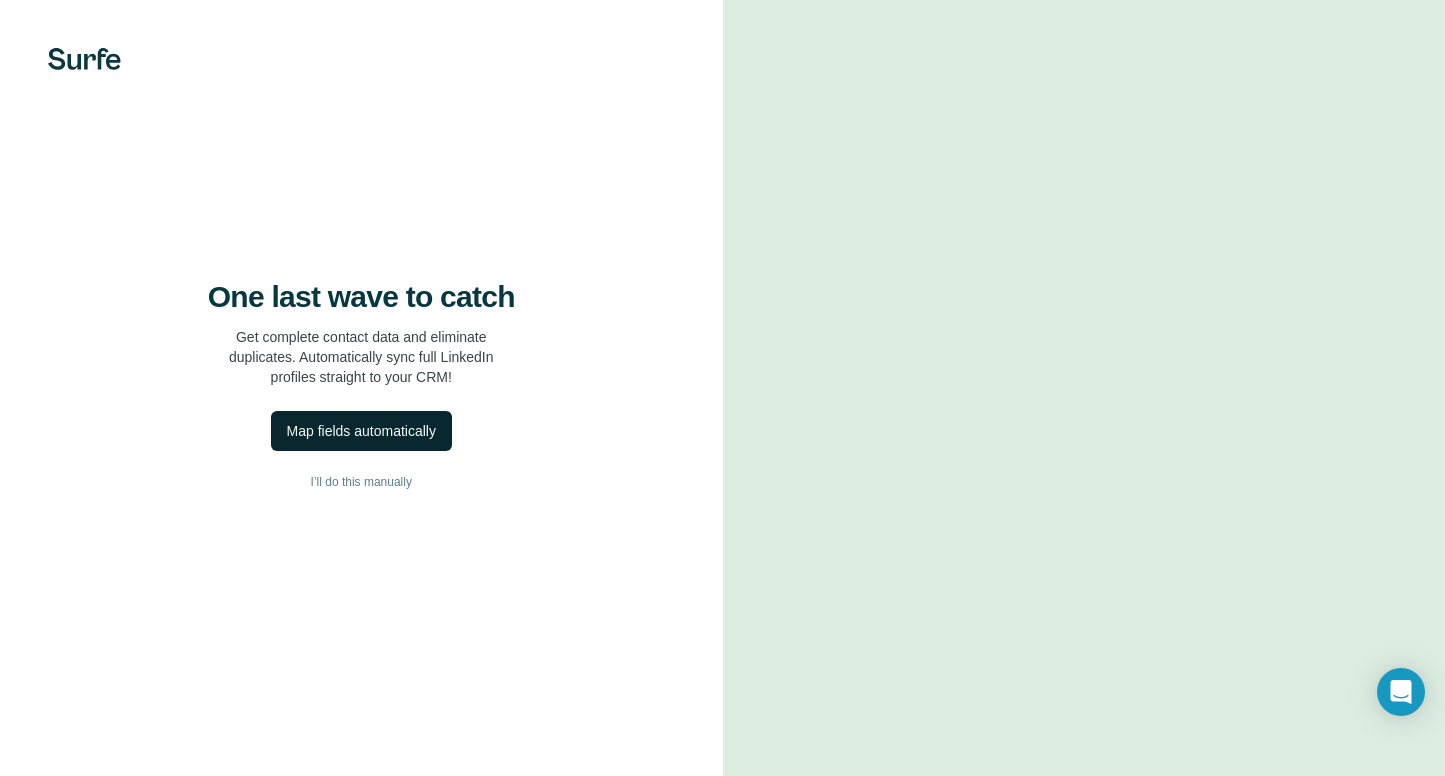click on "Map fields automatically" at bounding box center (361, 431) 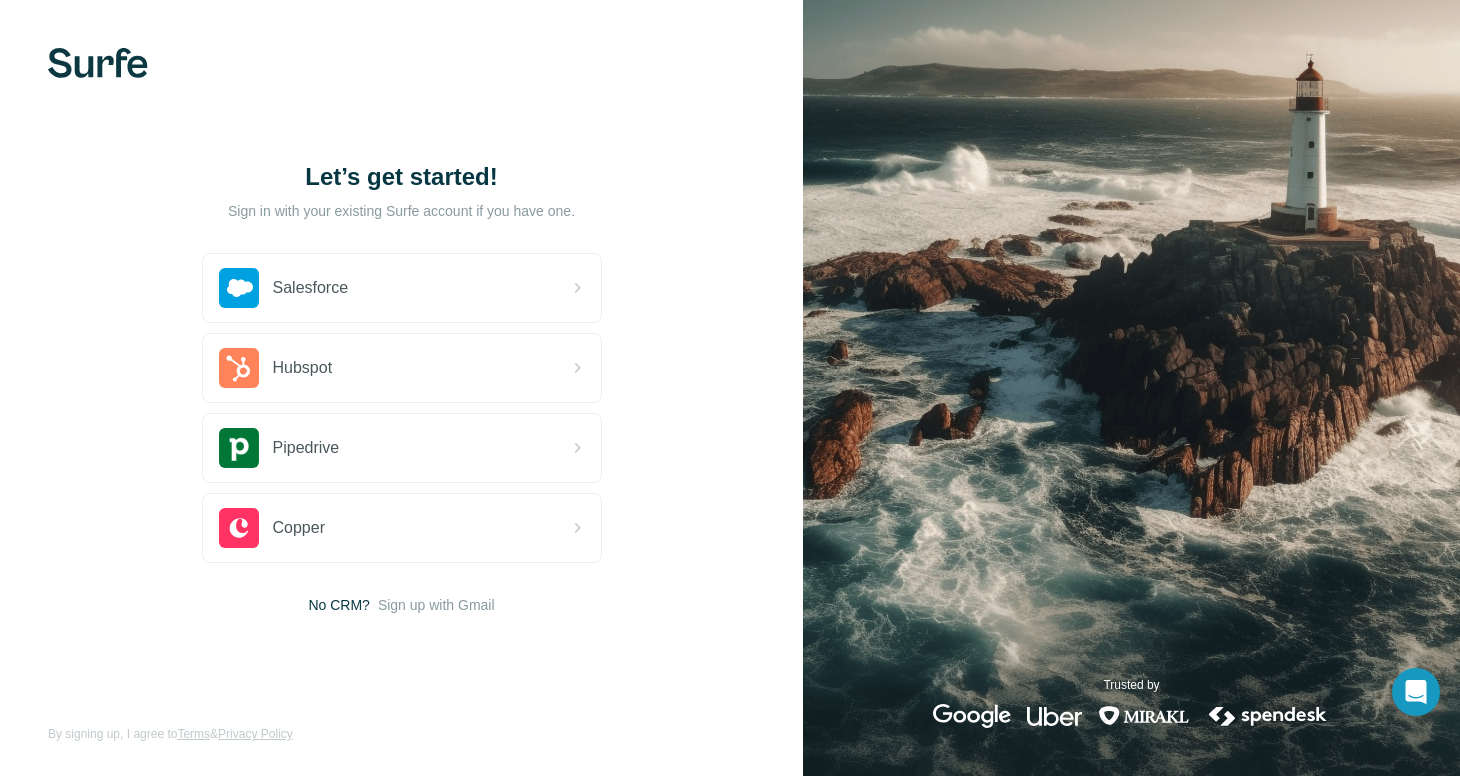 scroll, scrollTop: 0, scrollLeft: 0, axis: both 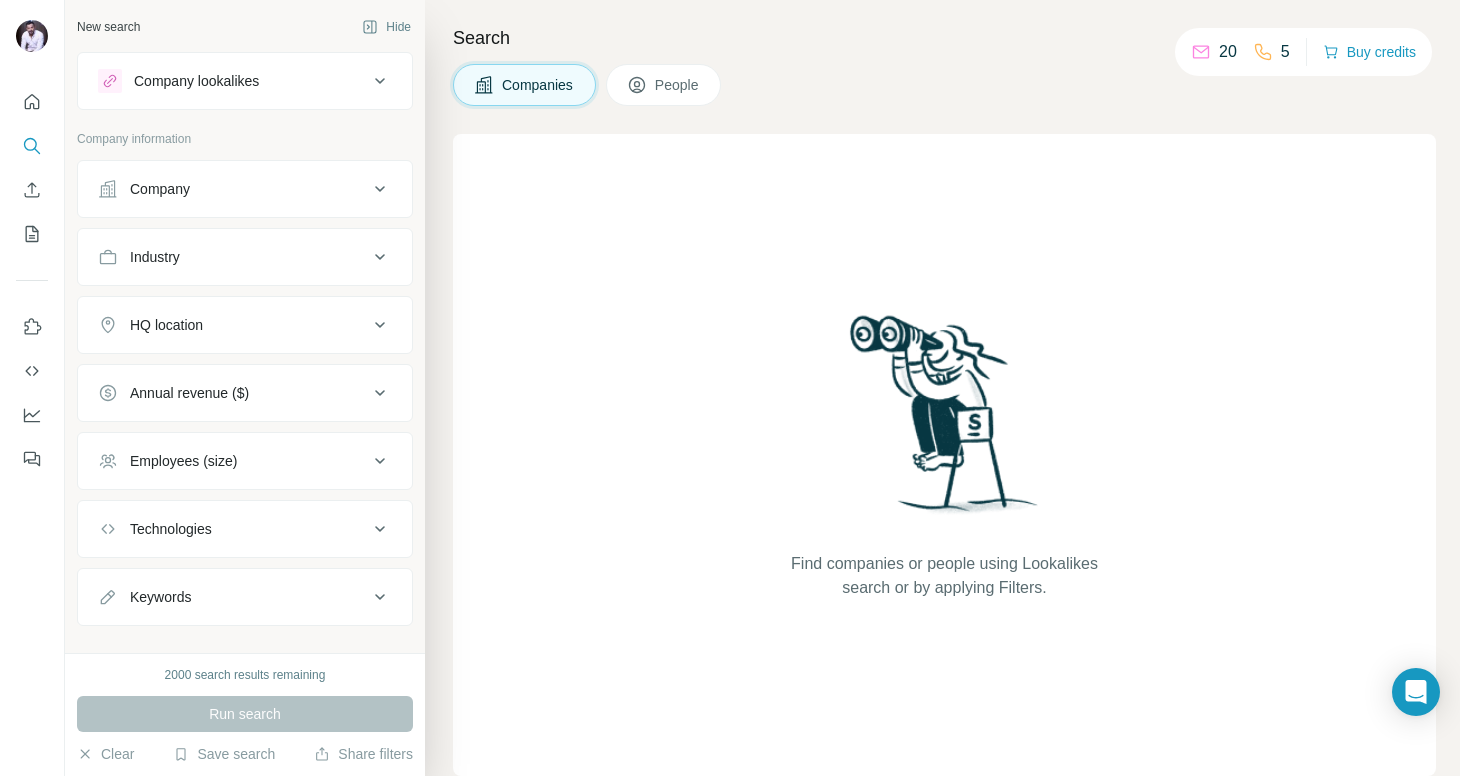 click 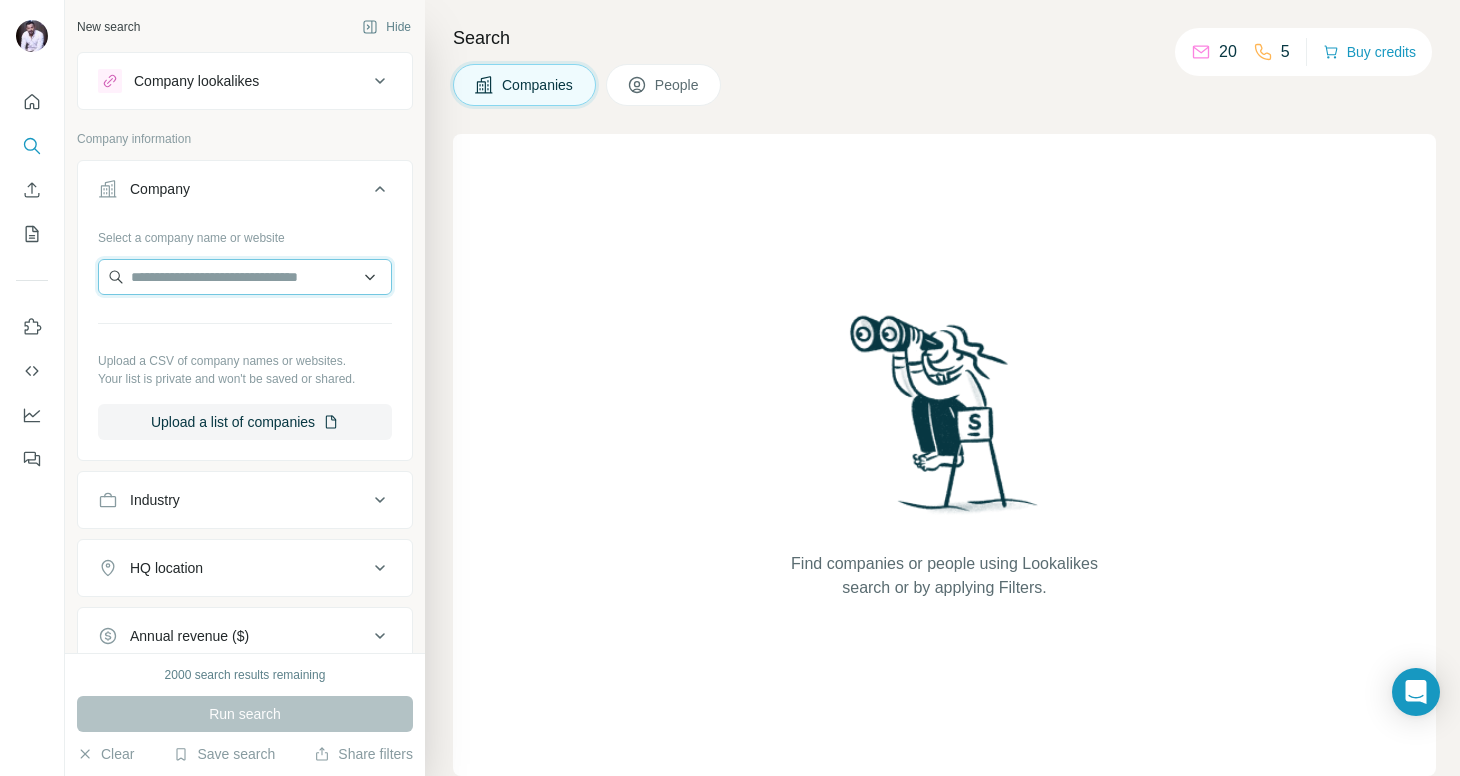 click at bounding box center [245, 277] 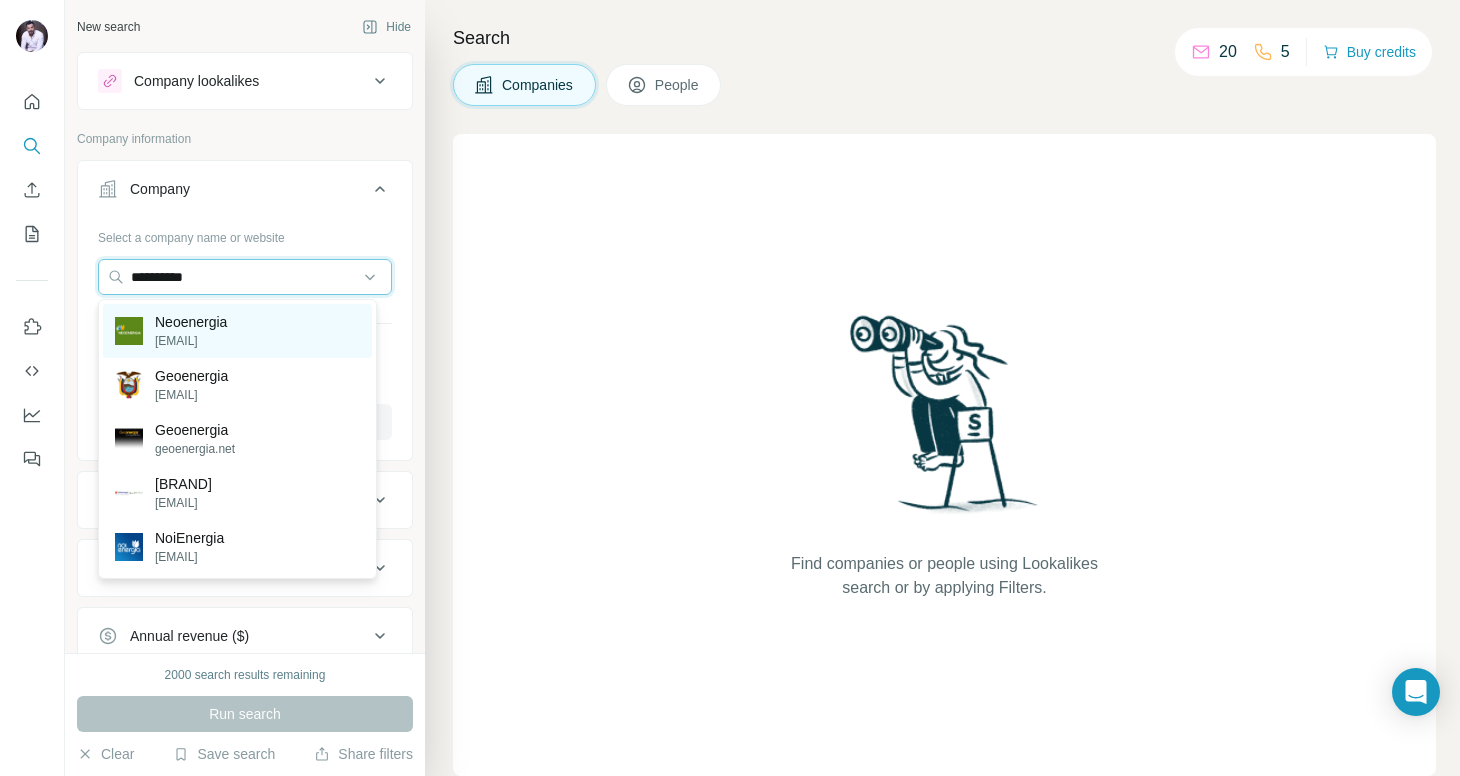 type on "**********" 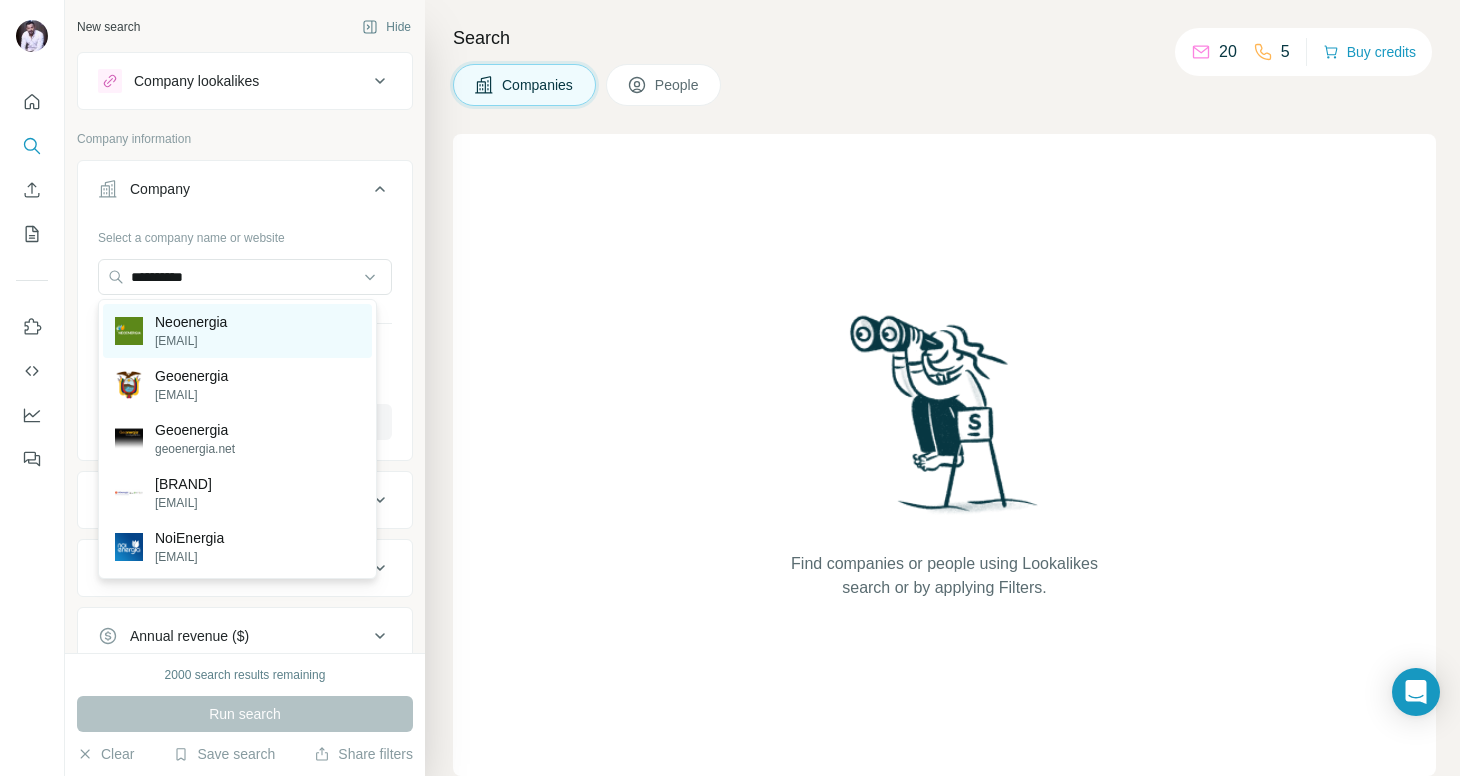 click on "Neoenergia" at bounding box center (191, 322) 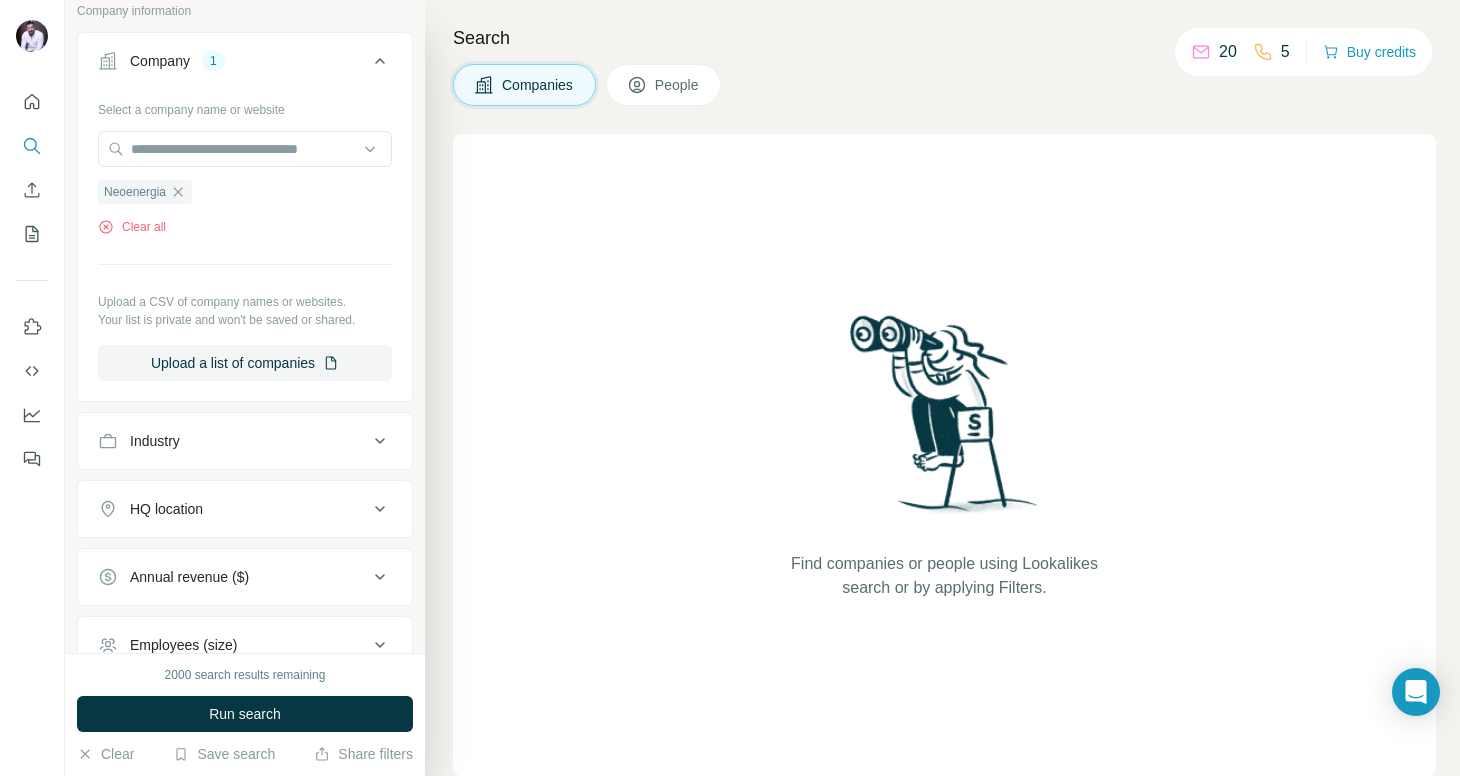 scroll, scrollTop: 132, scrollLeft: 0, axis: vertical 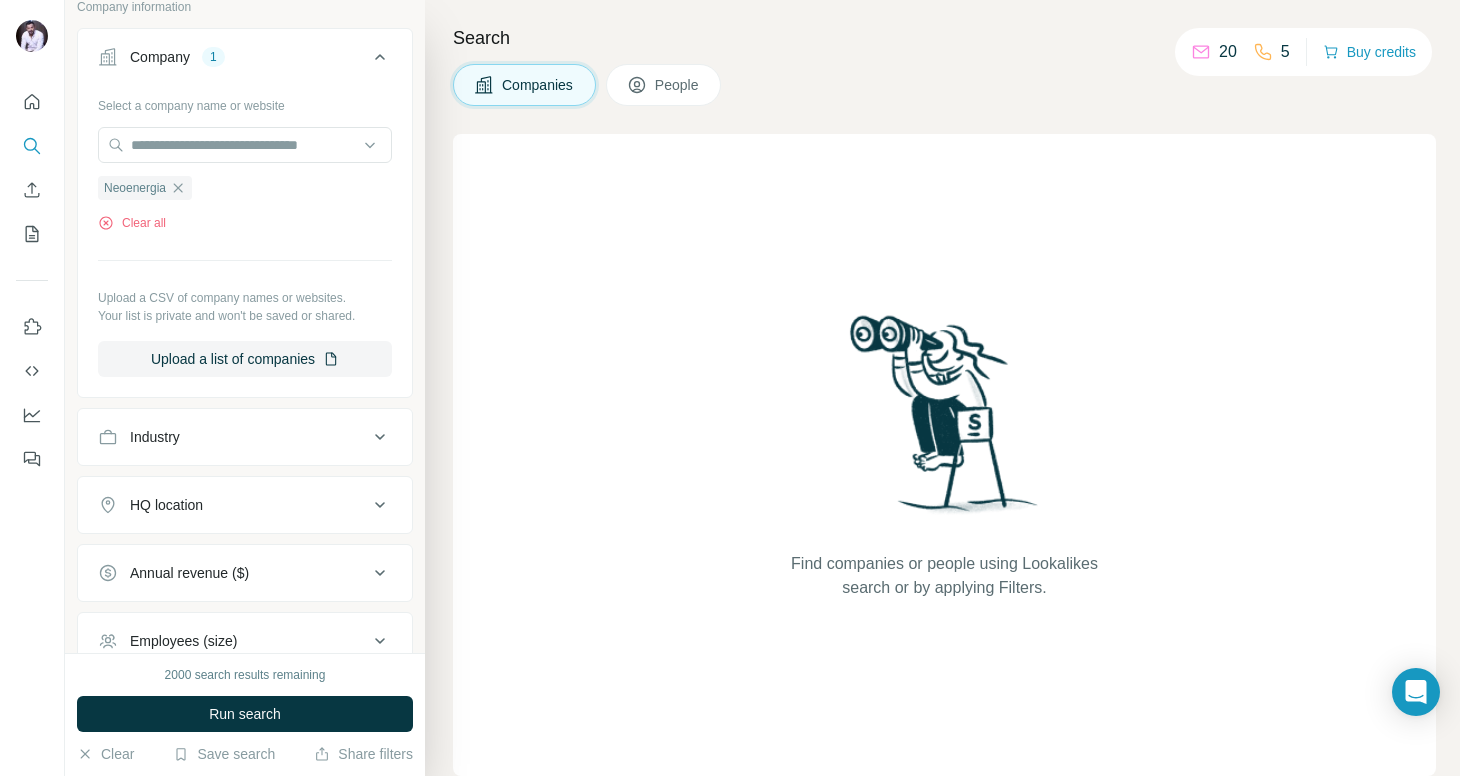 click on "Industry" at bounding box center [233, 437] 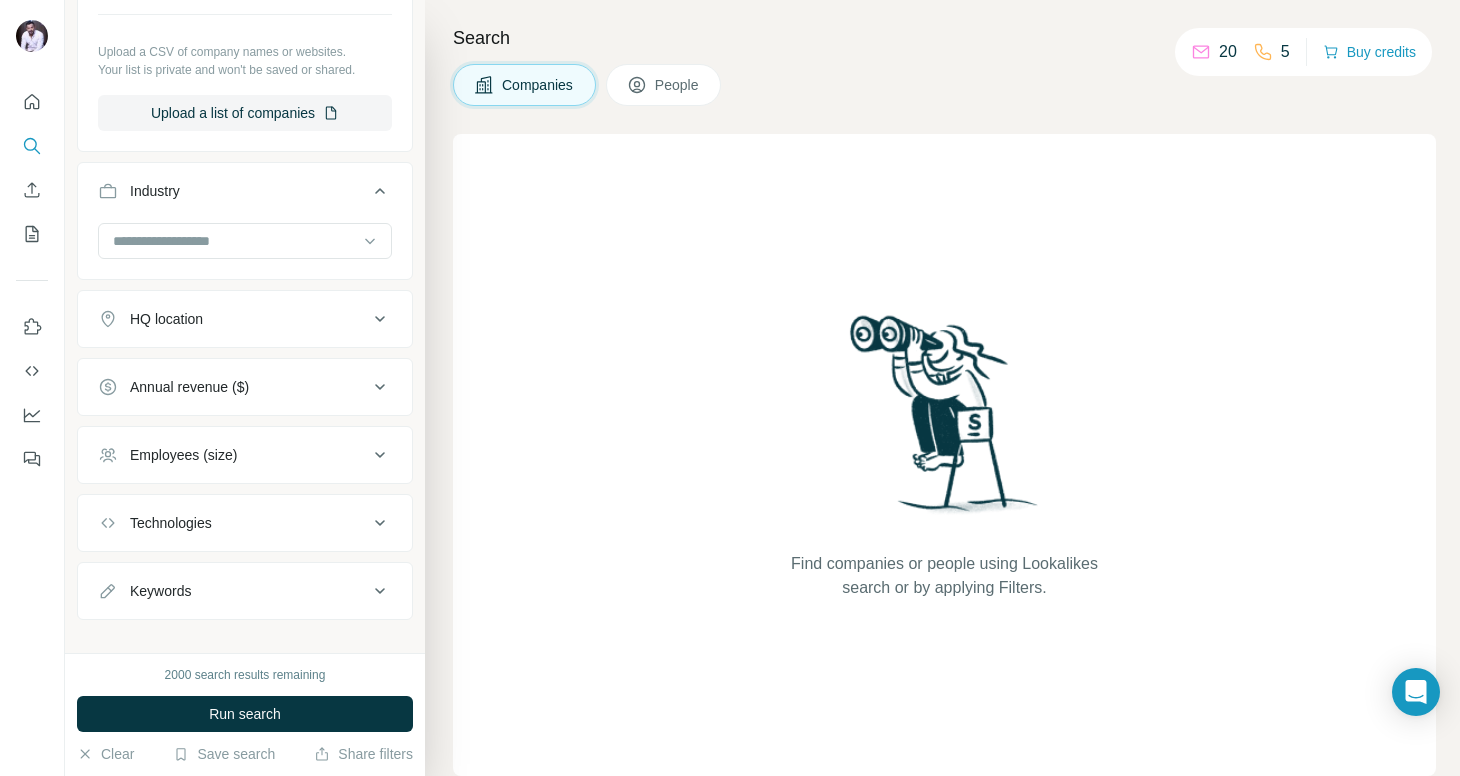 scroll, scrollTop: 401, scrollLeft: 0, axis: vertical 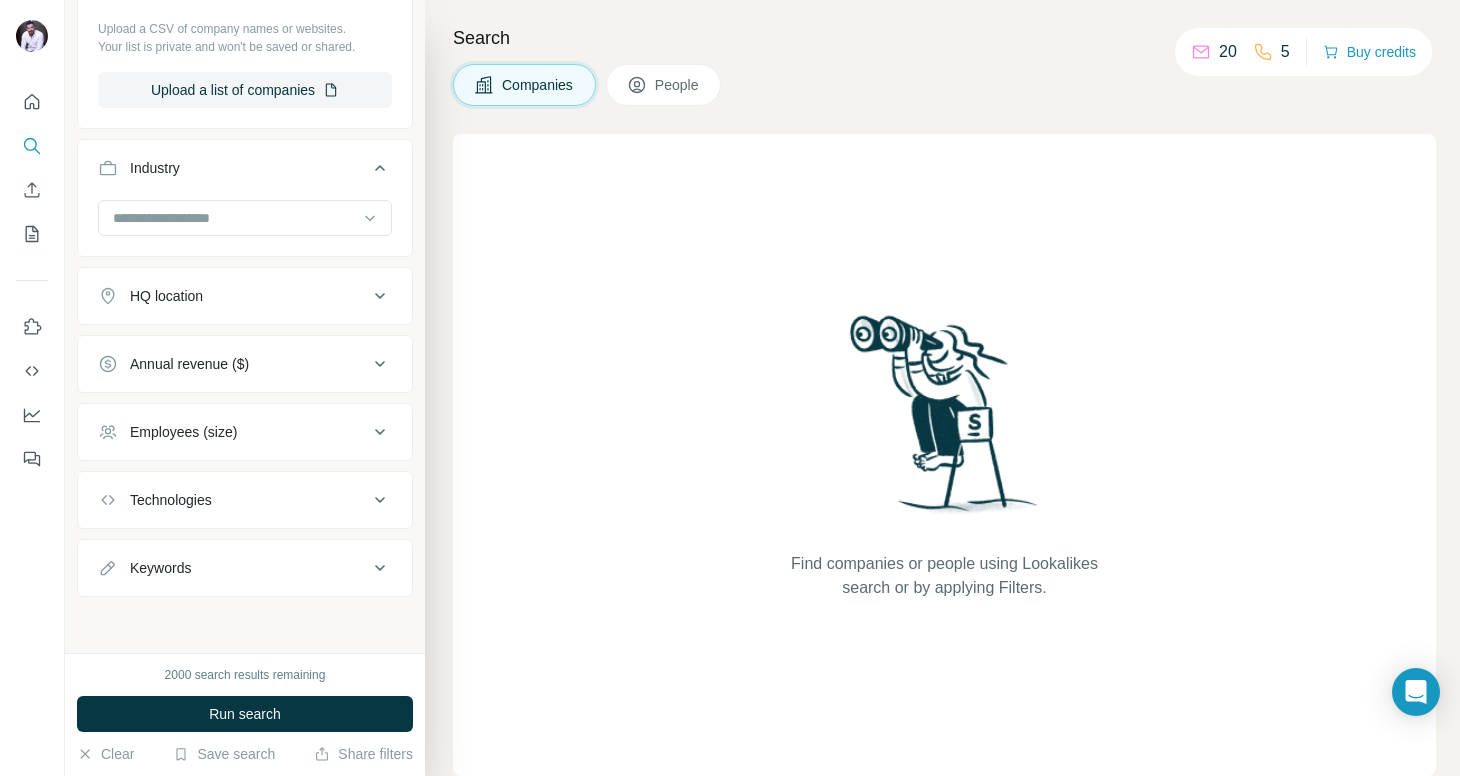 click on "HQ location" at bounding box center (233, 296) 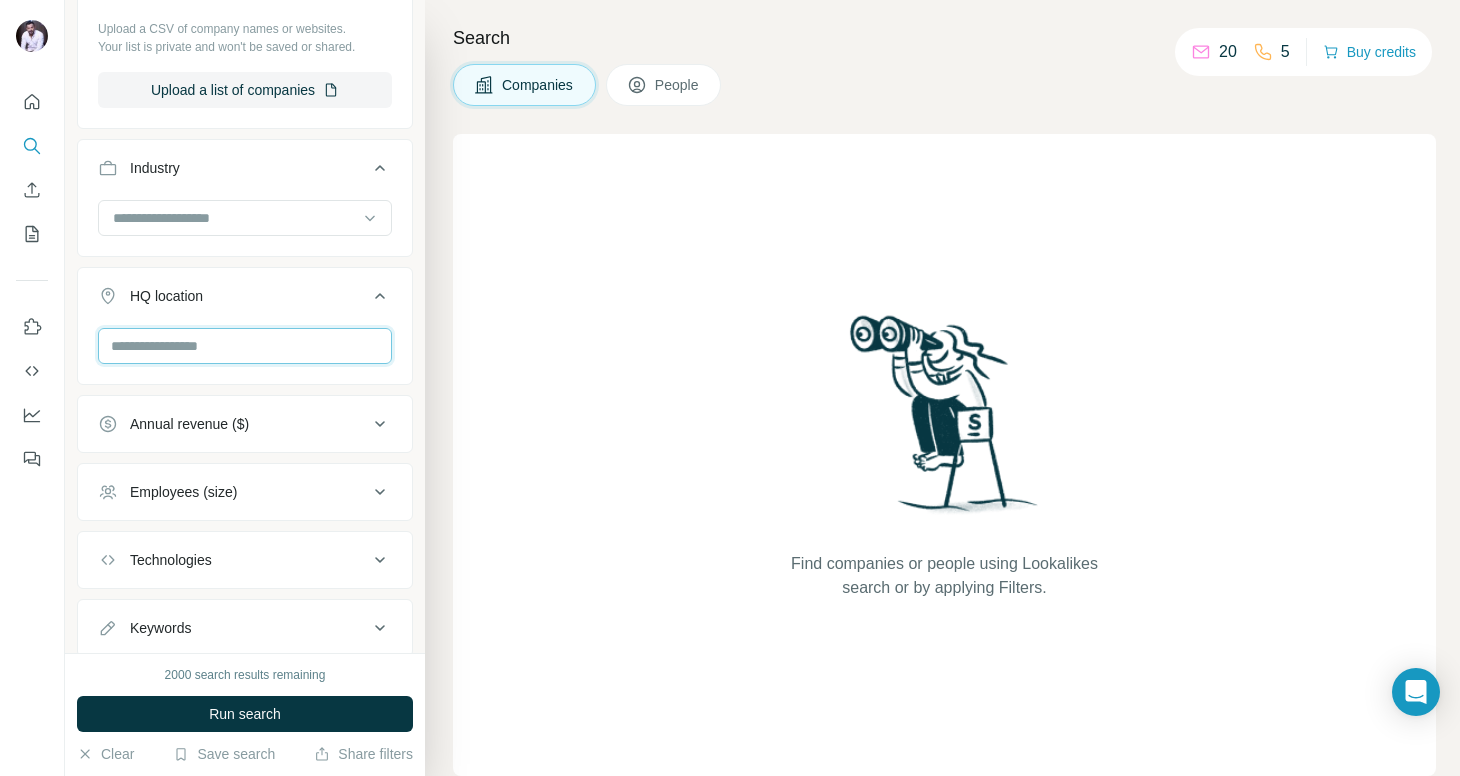 click at bounding box center (245, 346) 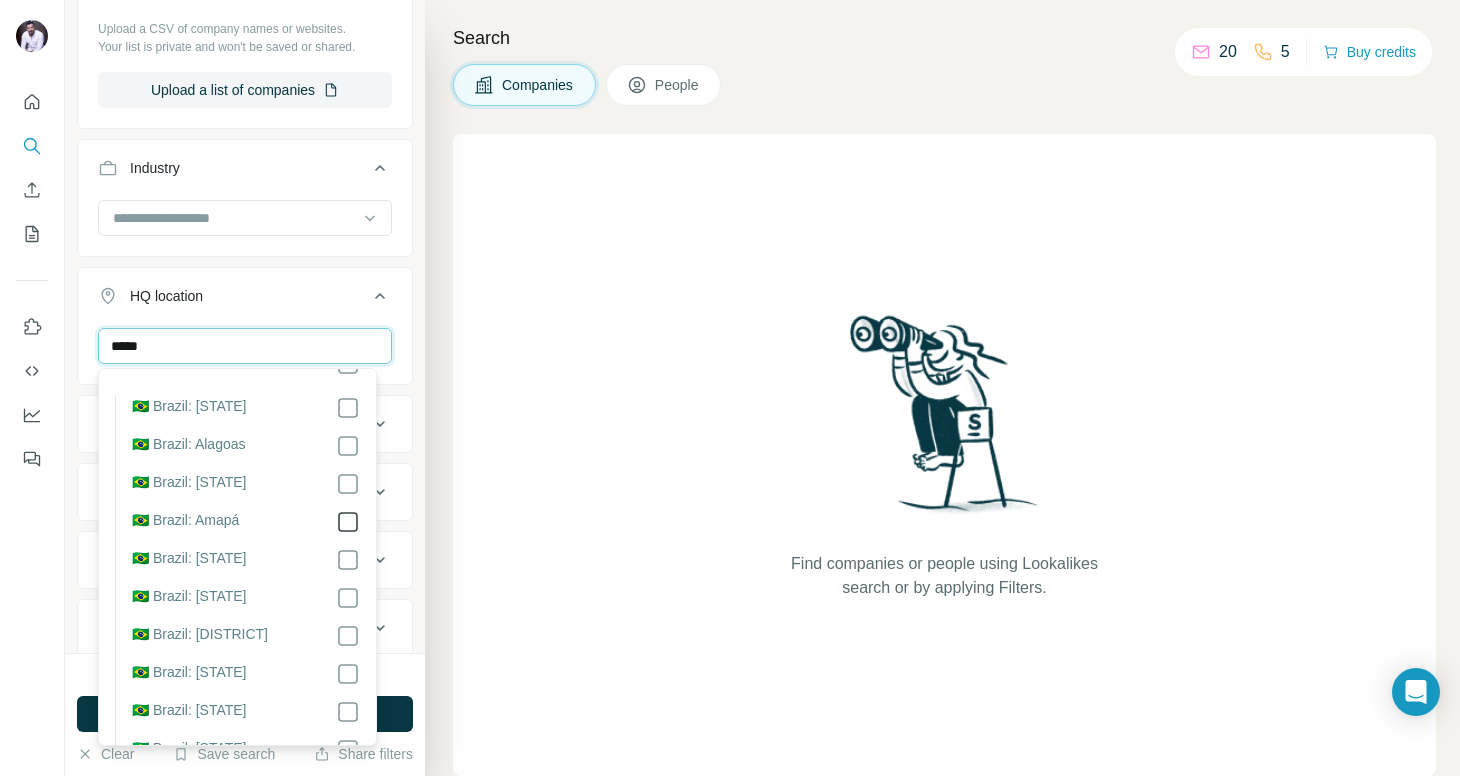 scroll, scrollTop: 0, scrollLeft: 0, axis: both 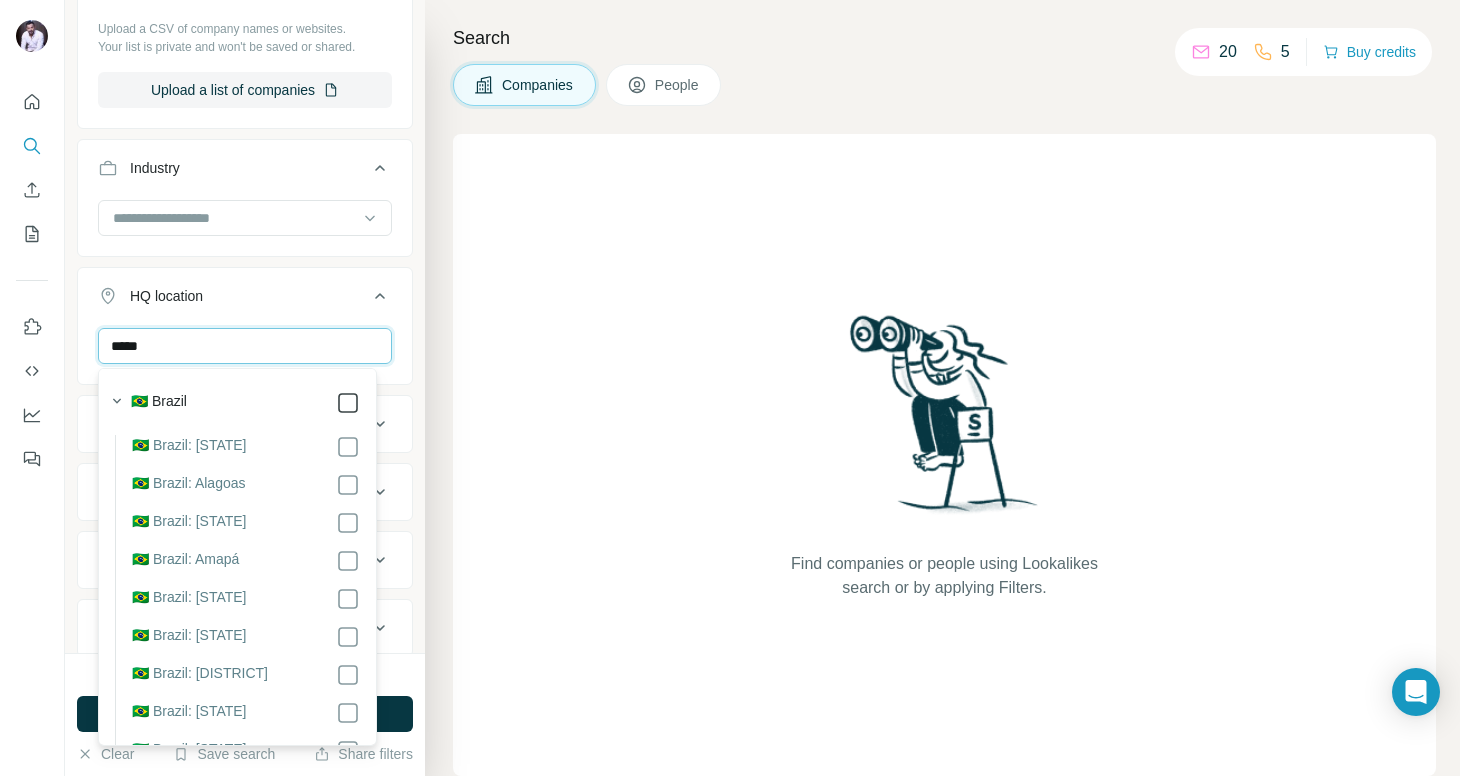 type on "*****" 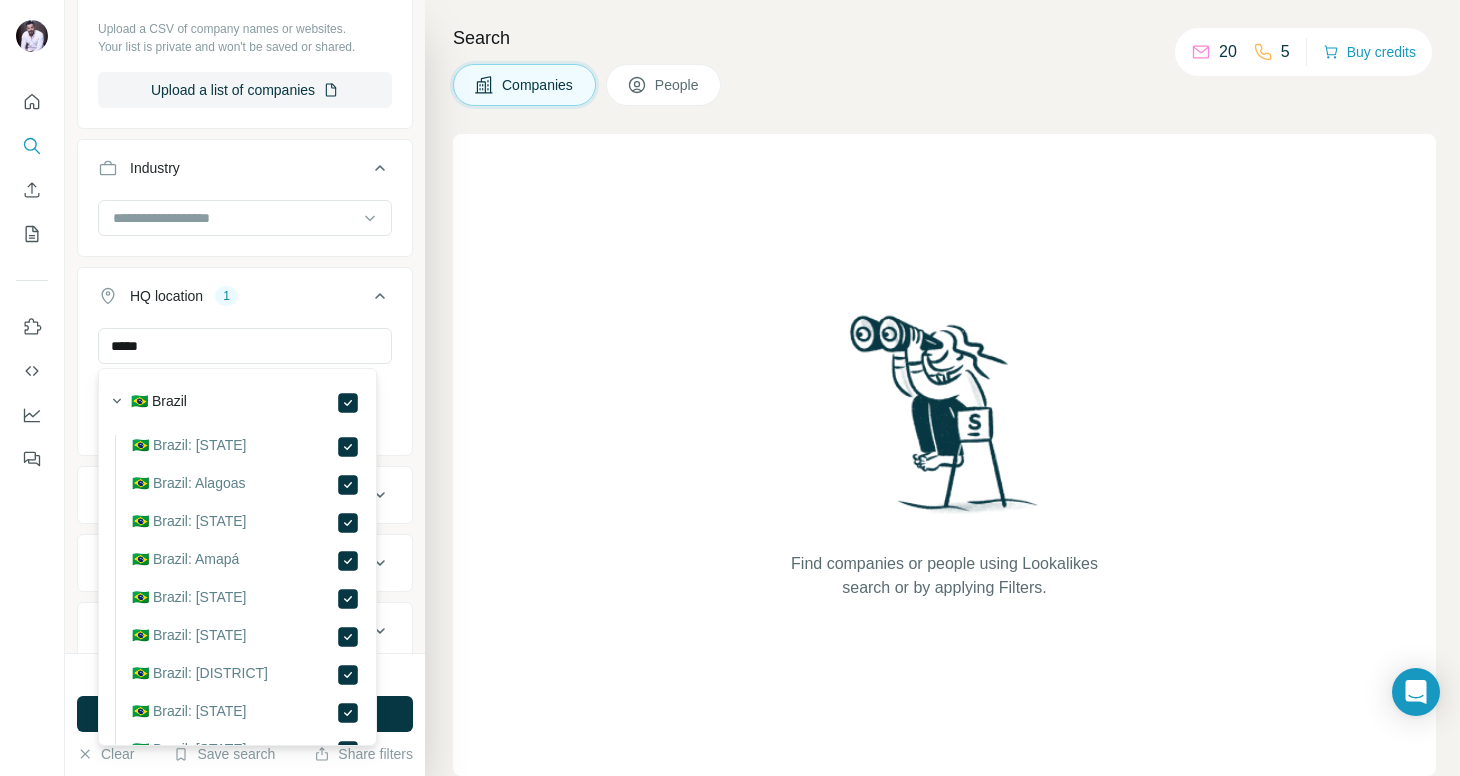 type 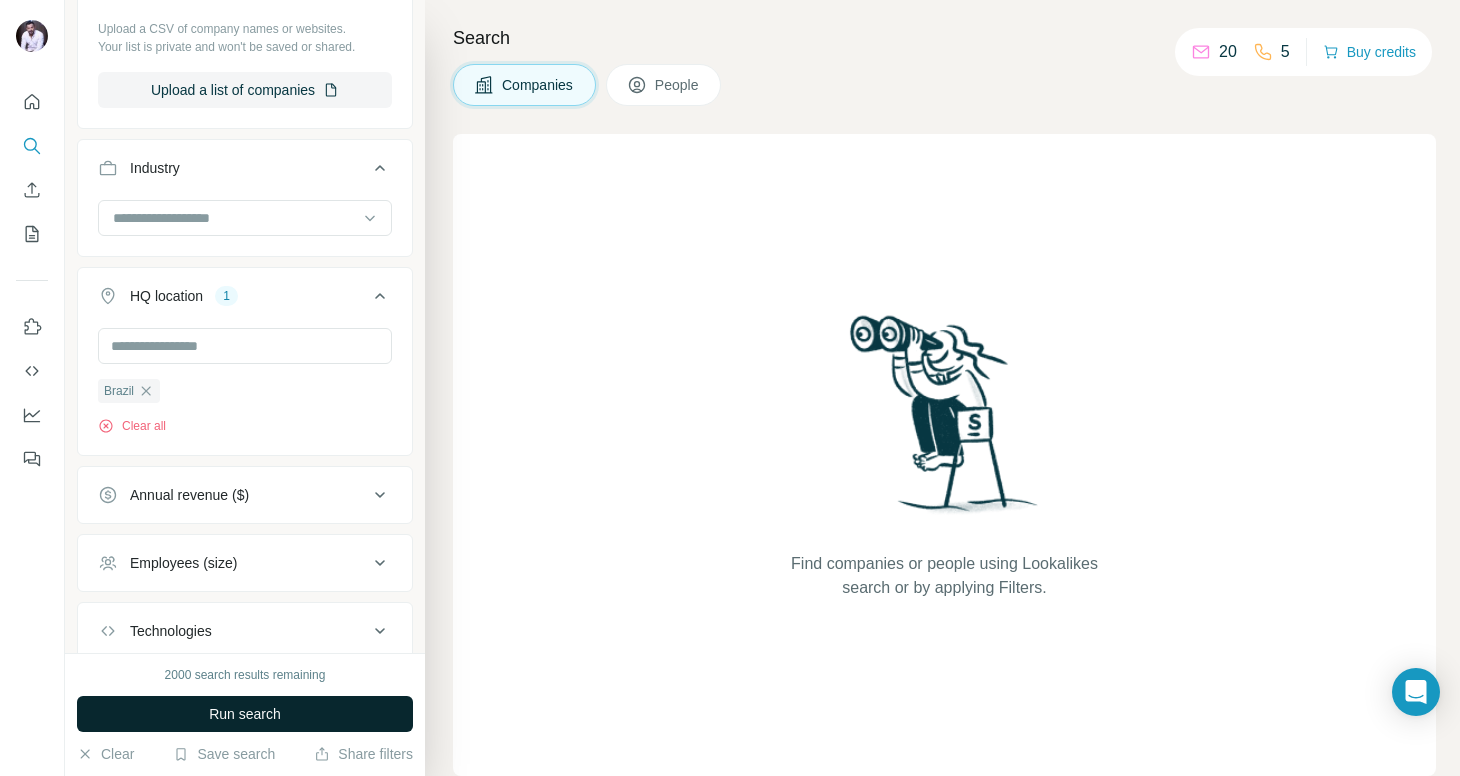 click on "Run search" at bounding box center (245, 714) 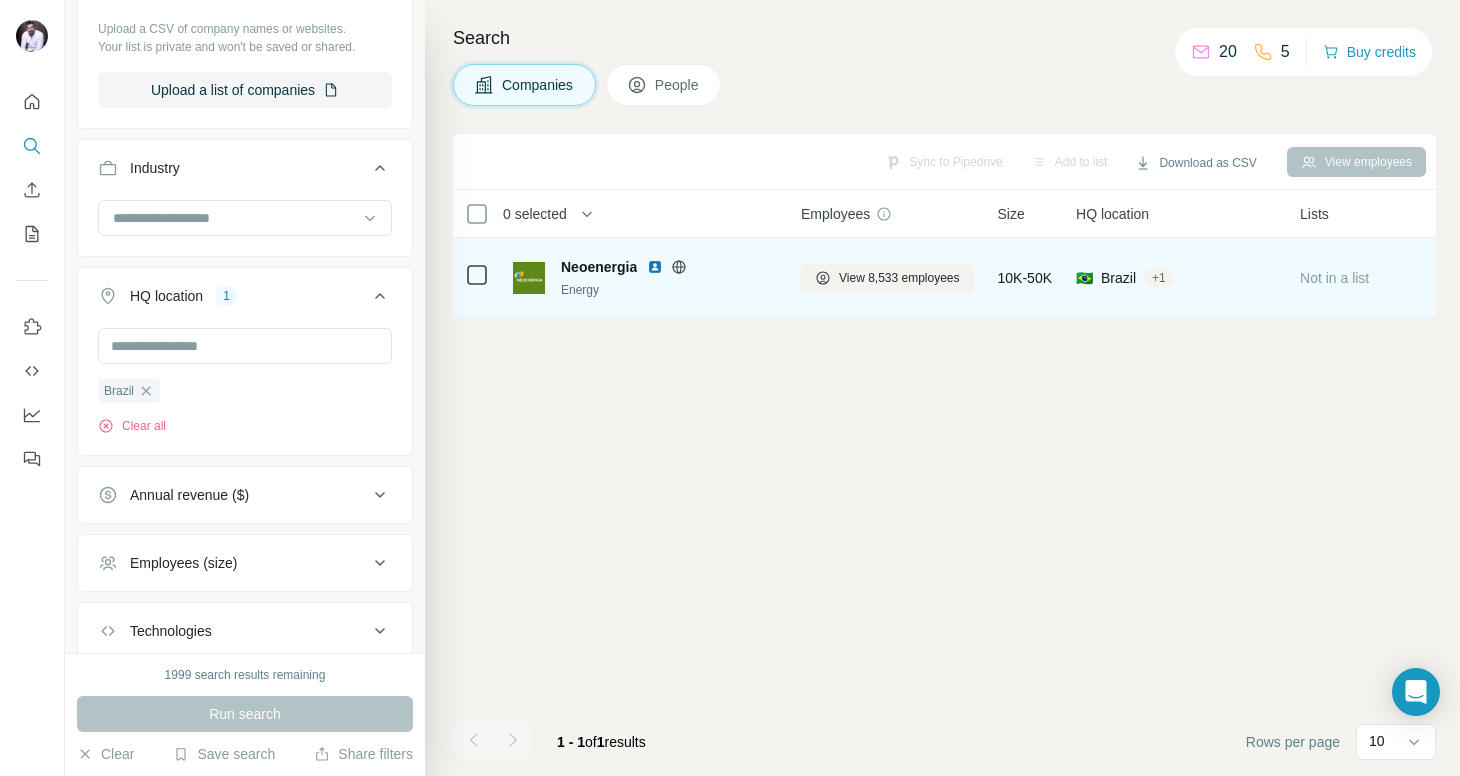 click on "Neoenergia" at bounding box center (599, 267) 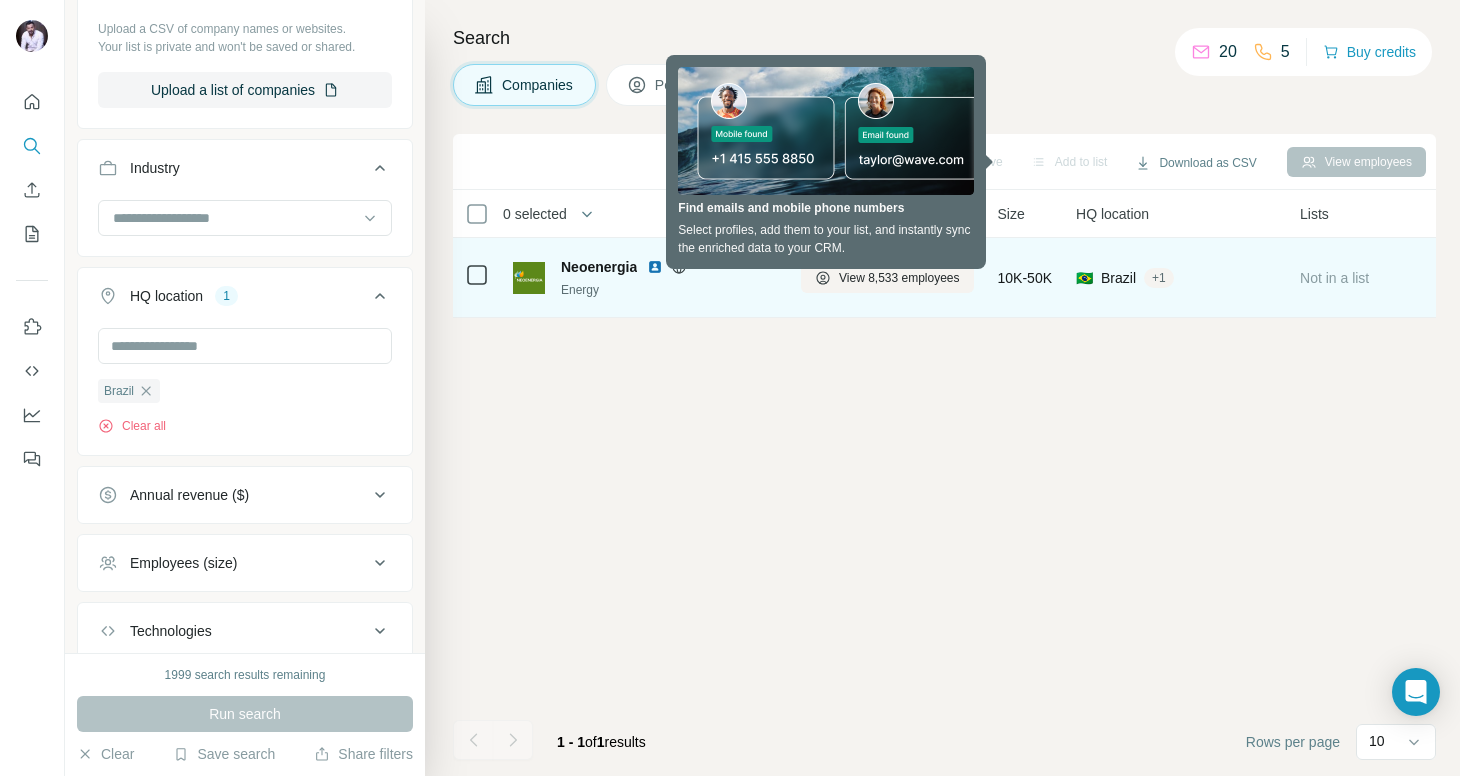 click on "Neoenergia" at bounding box center (599, 267) 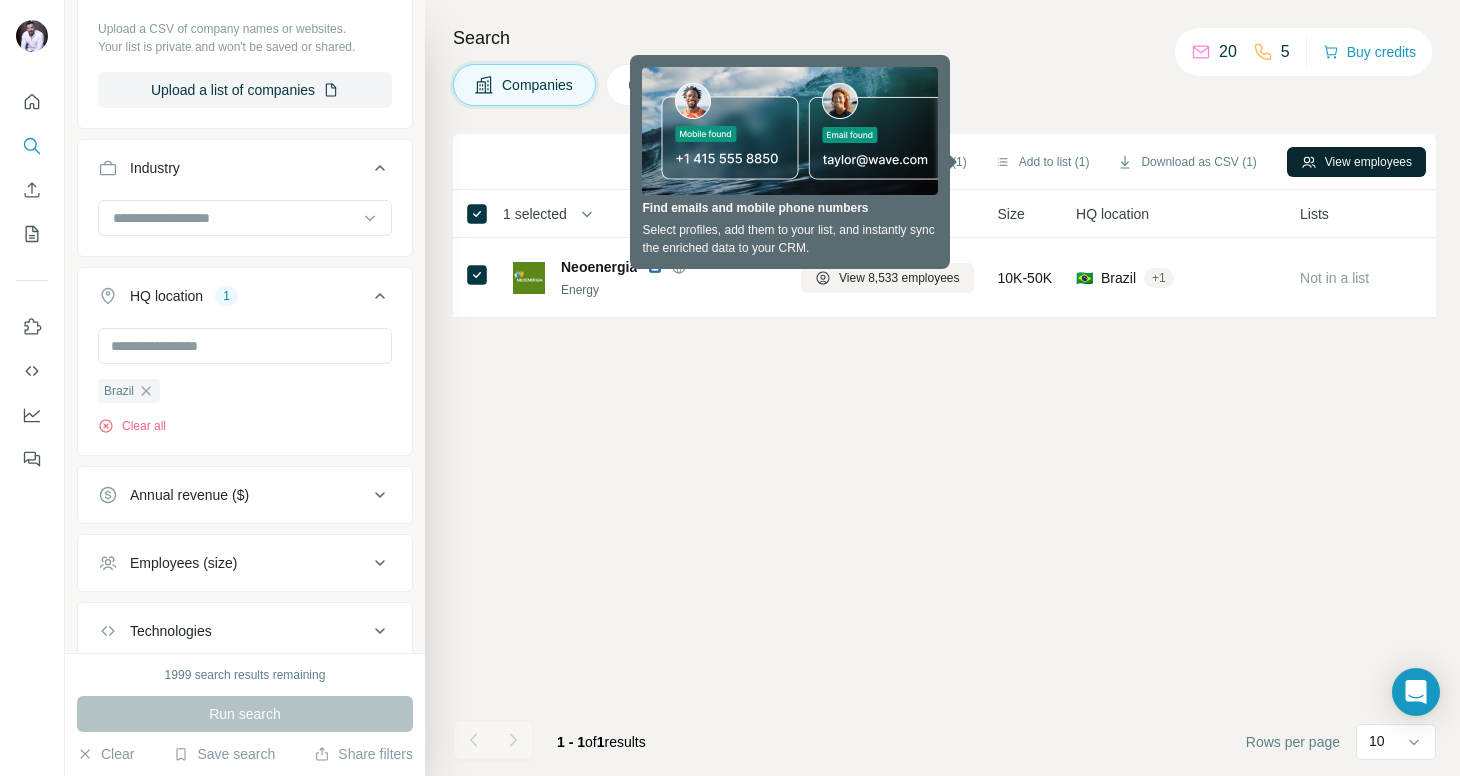 click on "View employees" at bounding box center (1356, 162) 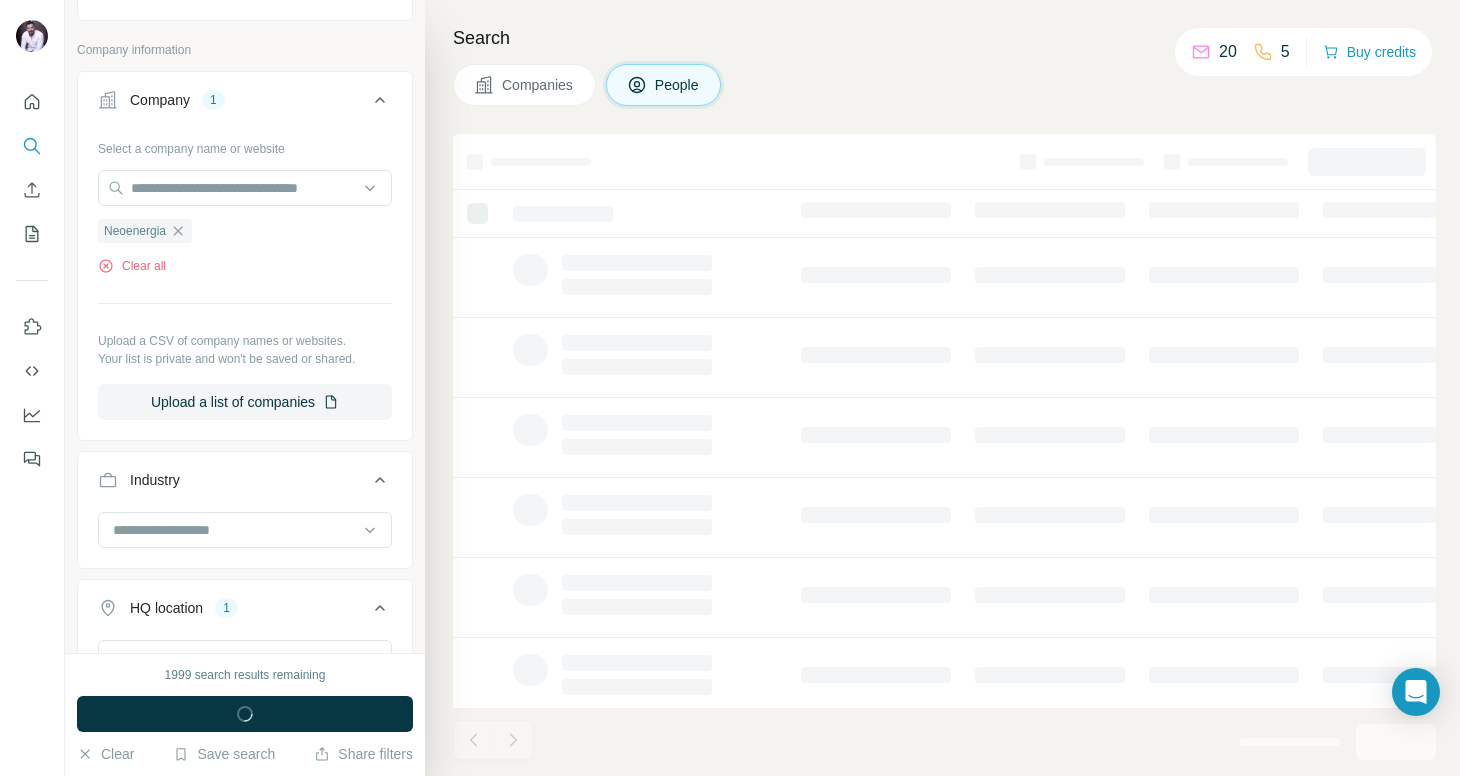 scroll, scrollTop: 713, scrollLeft: 0, axis: vertical 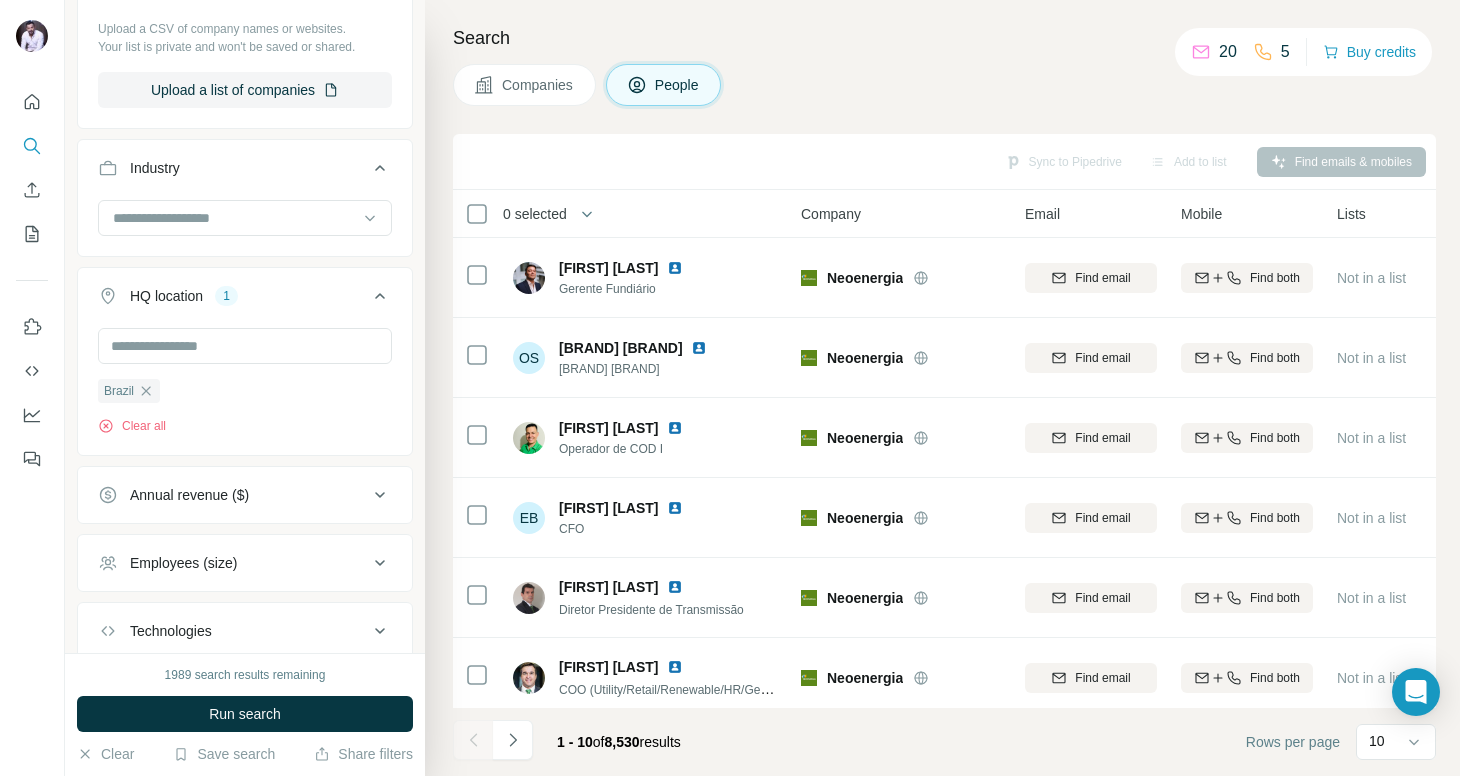 drag, startPoint x: 1059, startPoint y: 166, endPoint x: 1130, endPoint y: 167, distance: 71.00704 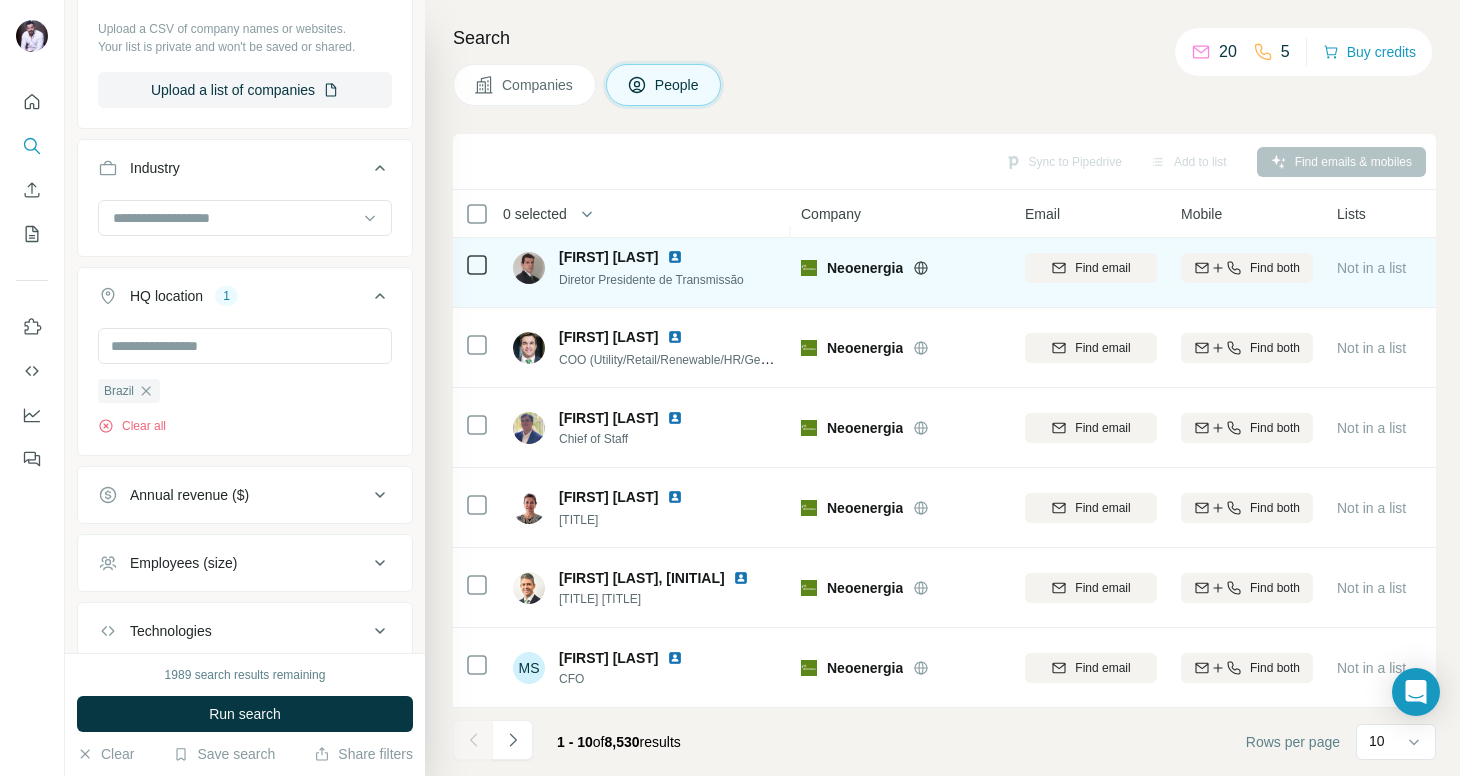 scroll, scrollTop: 0, scrollLeft: 0, axis: both 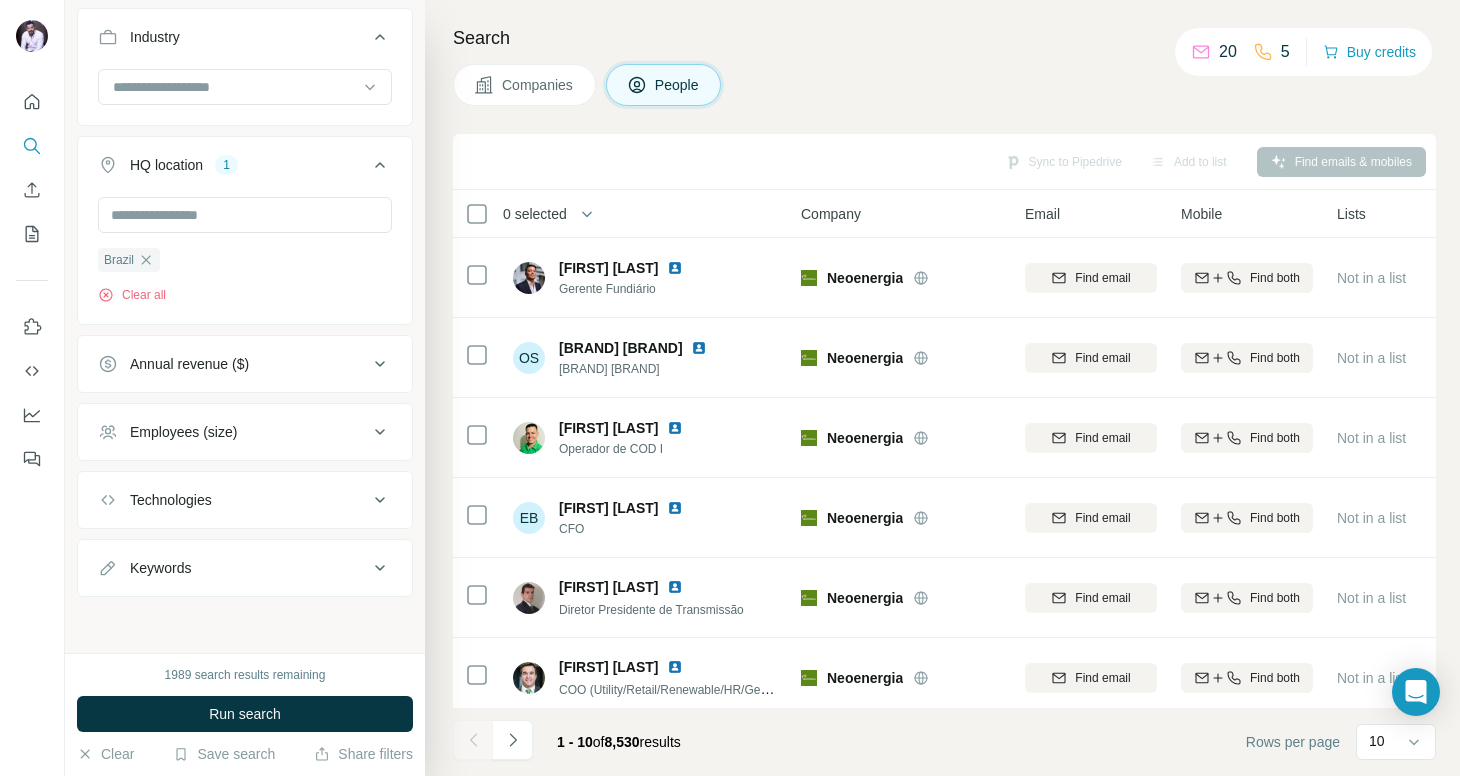 click on "Employees (size)" at bounding box center (233, 432) 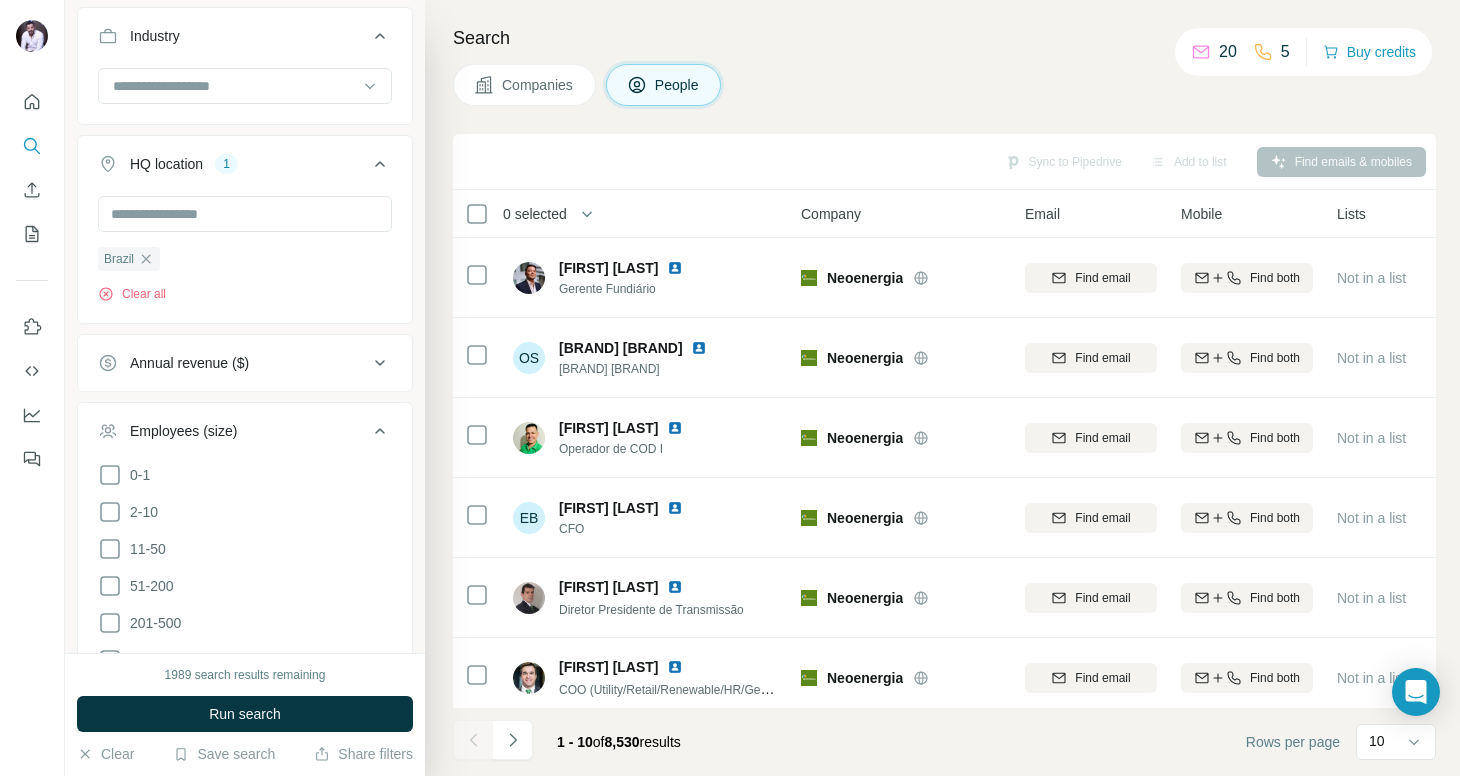click on "Employees (size)" at bounding box center (233, 431) 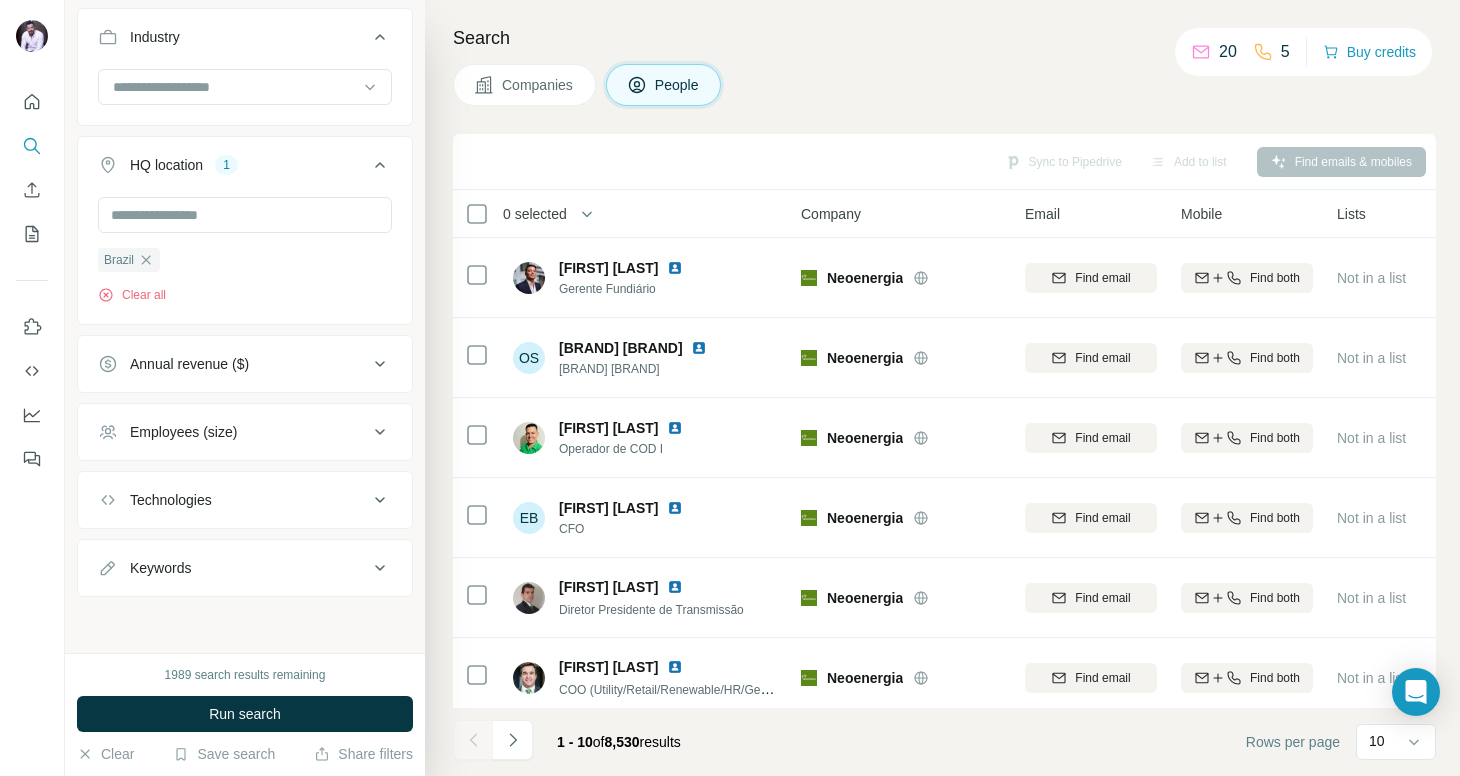 click on "Keywords" at bounding box center (233, 568) 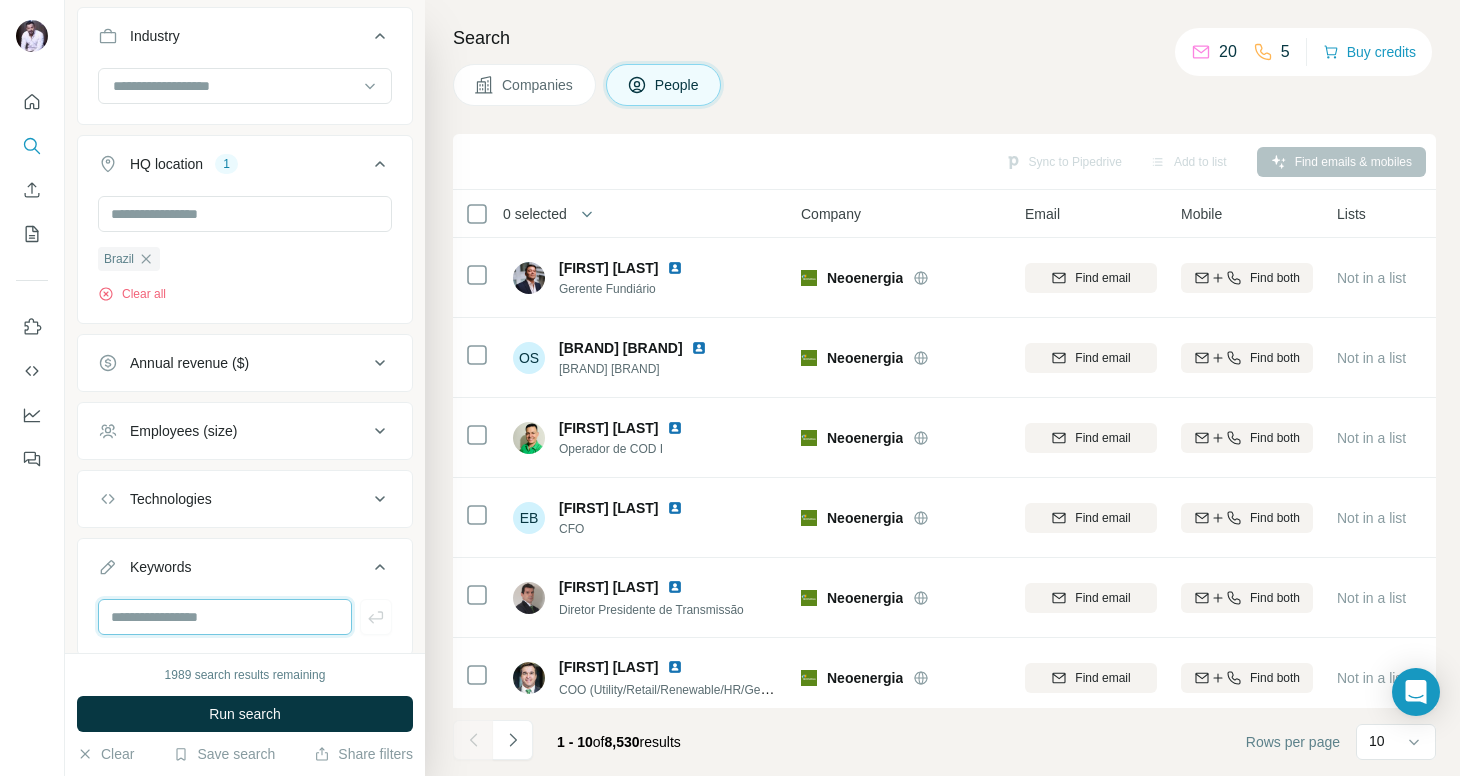 click at bounding box center [225, 617] 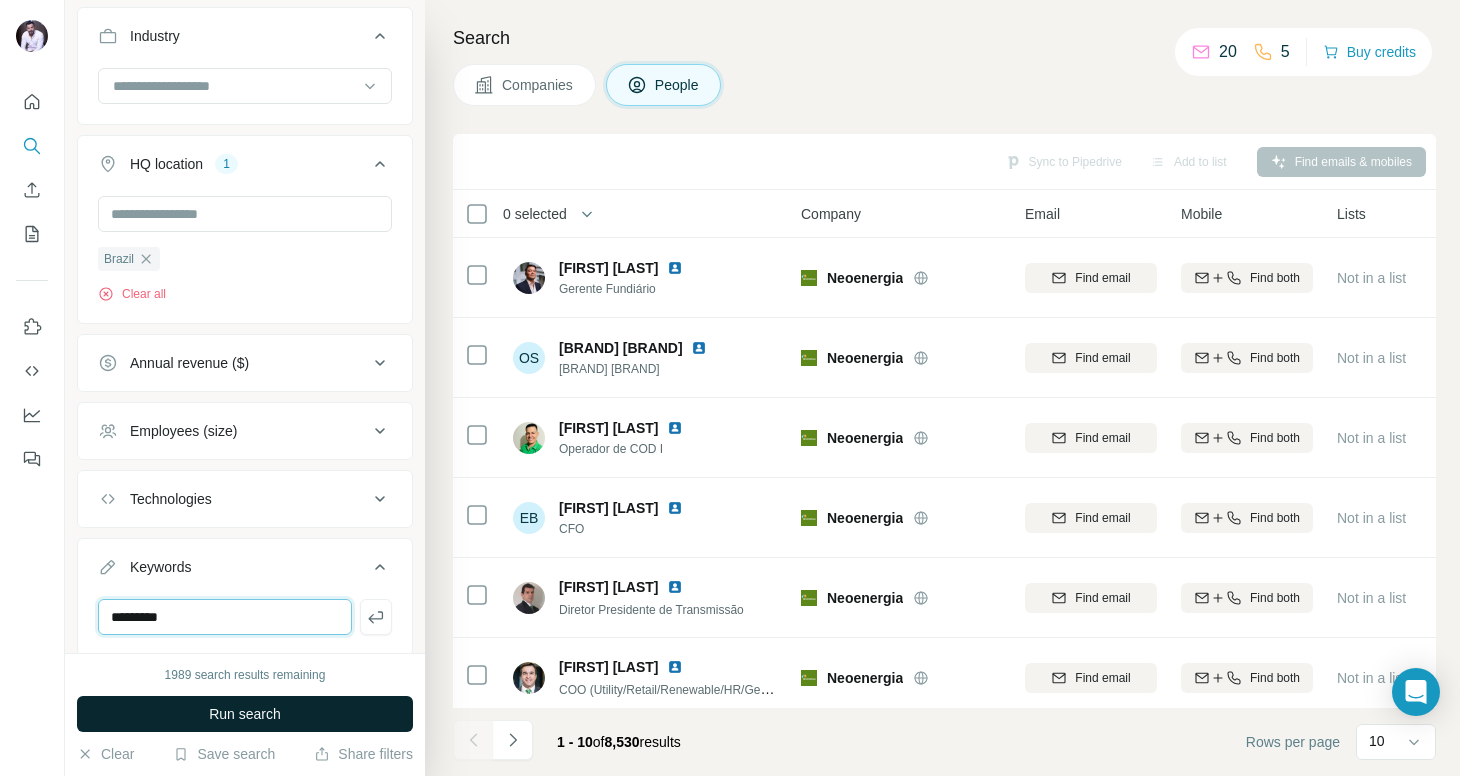 type on "*********" 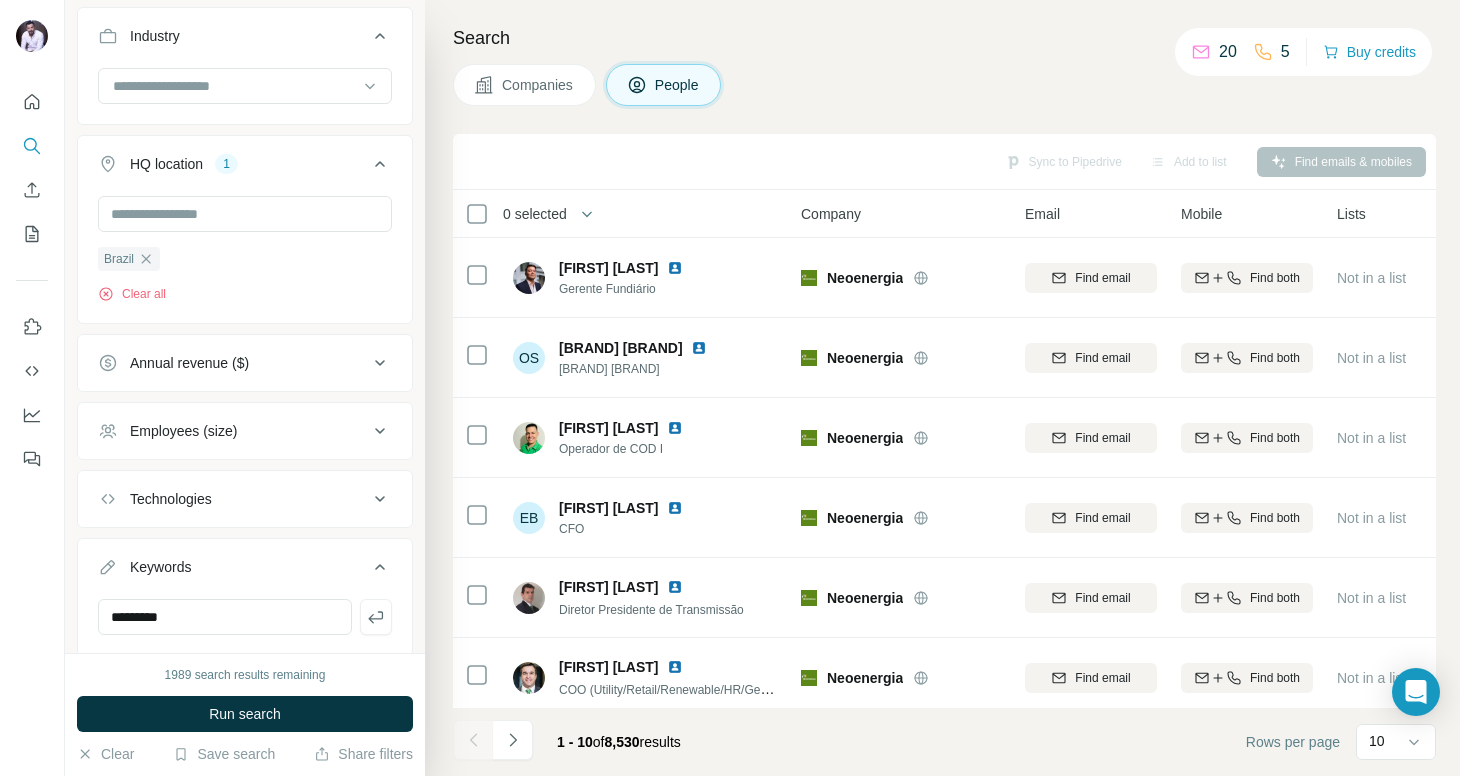 click on "Run search" at bounding box center (245, 714) 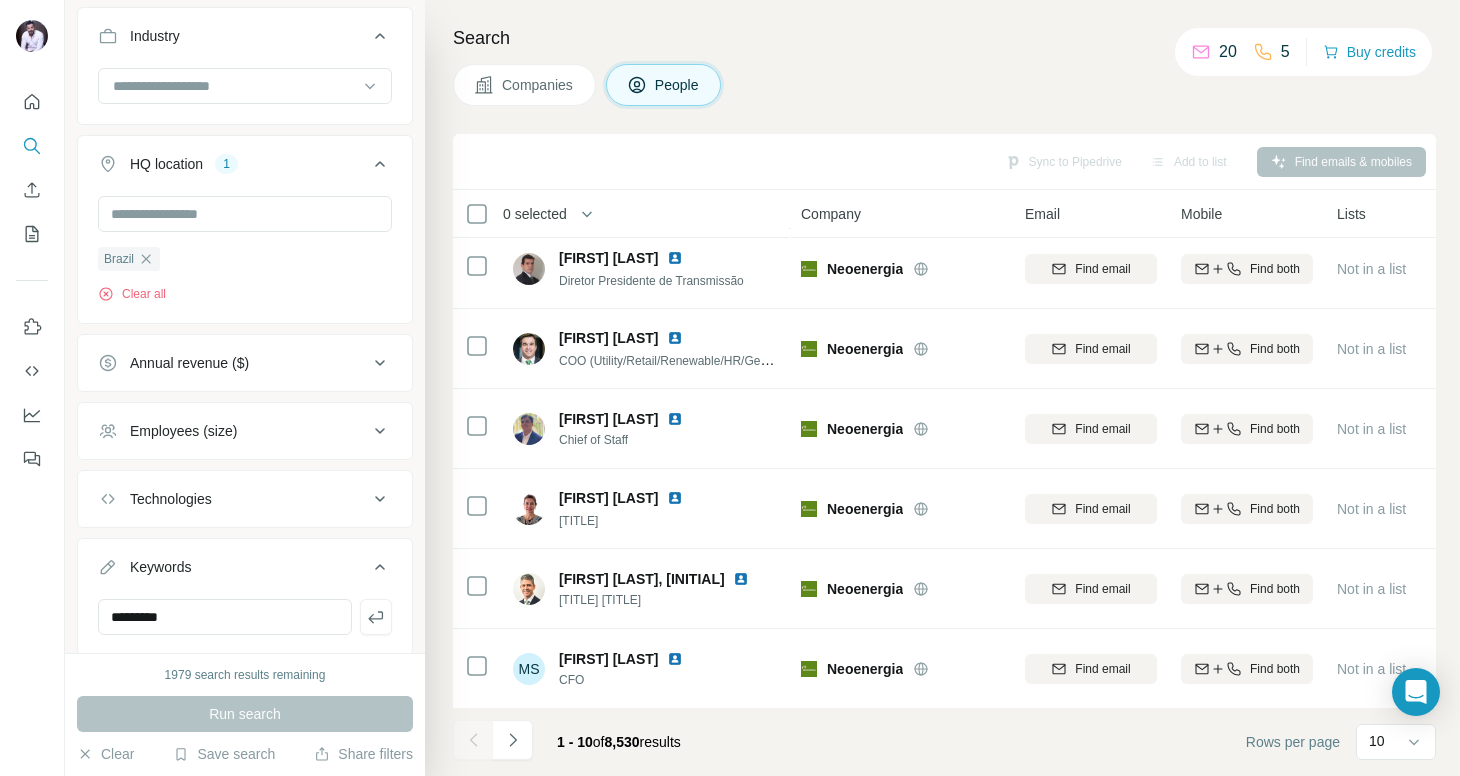 scroll, scrollTop: 341, scrollLeft: 0, axis: vertical 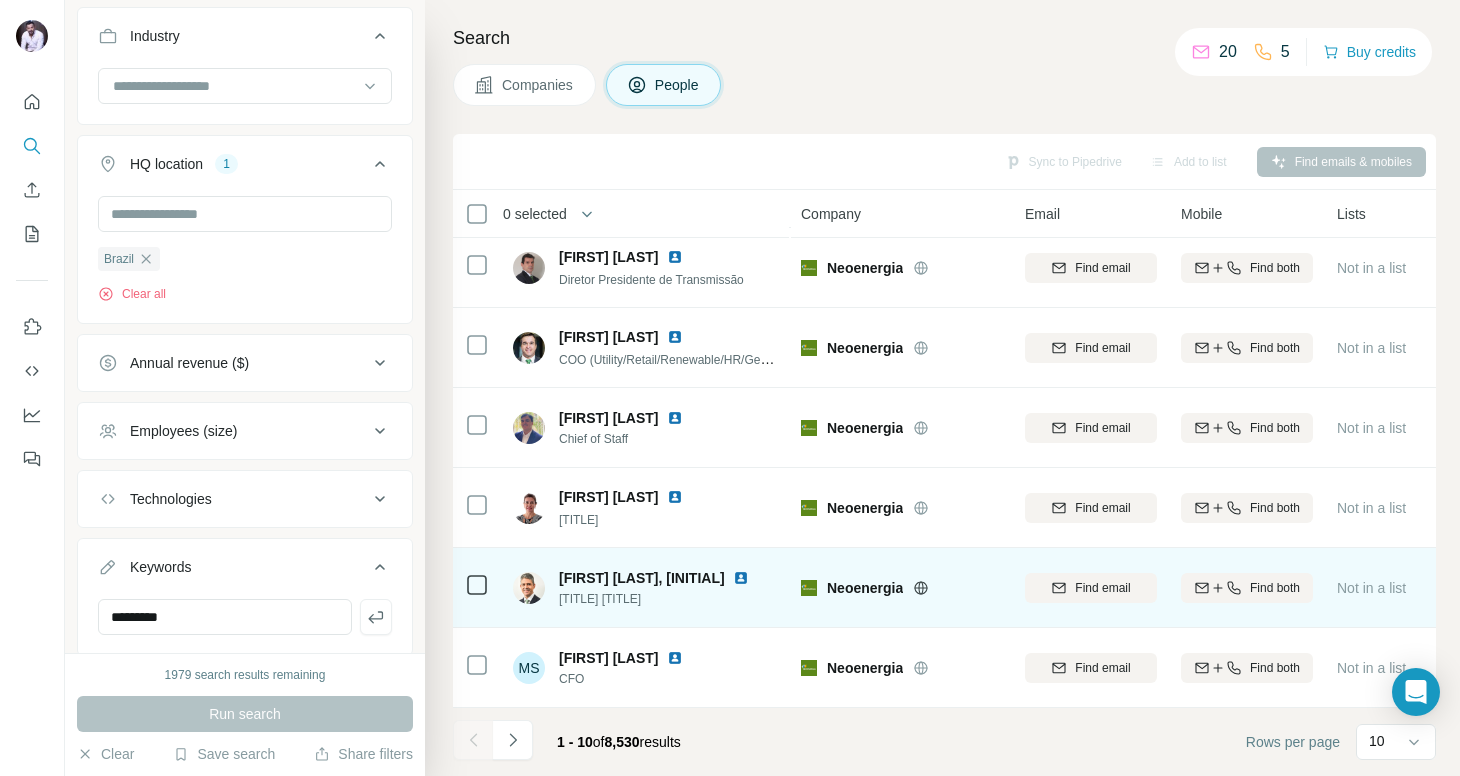click on "[FIRST] [LAST], [INITIAL]" at bounding box center (642, 578) 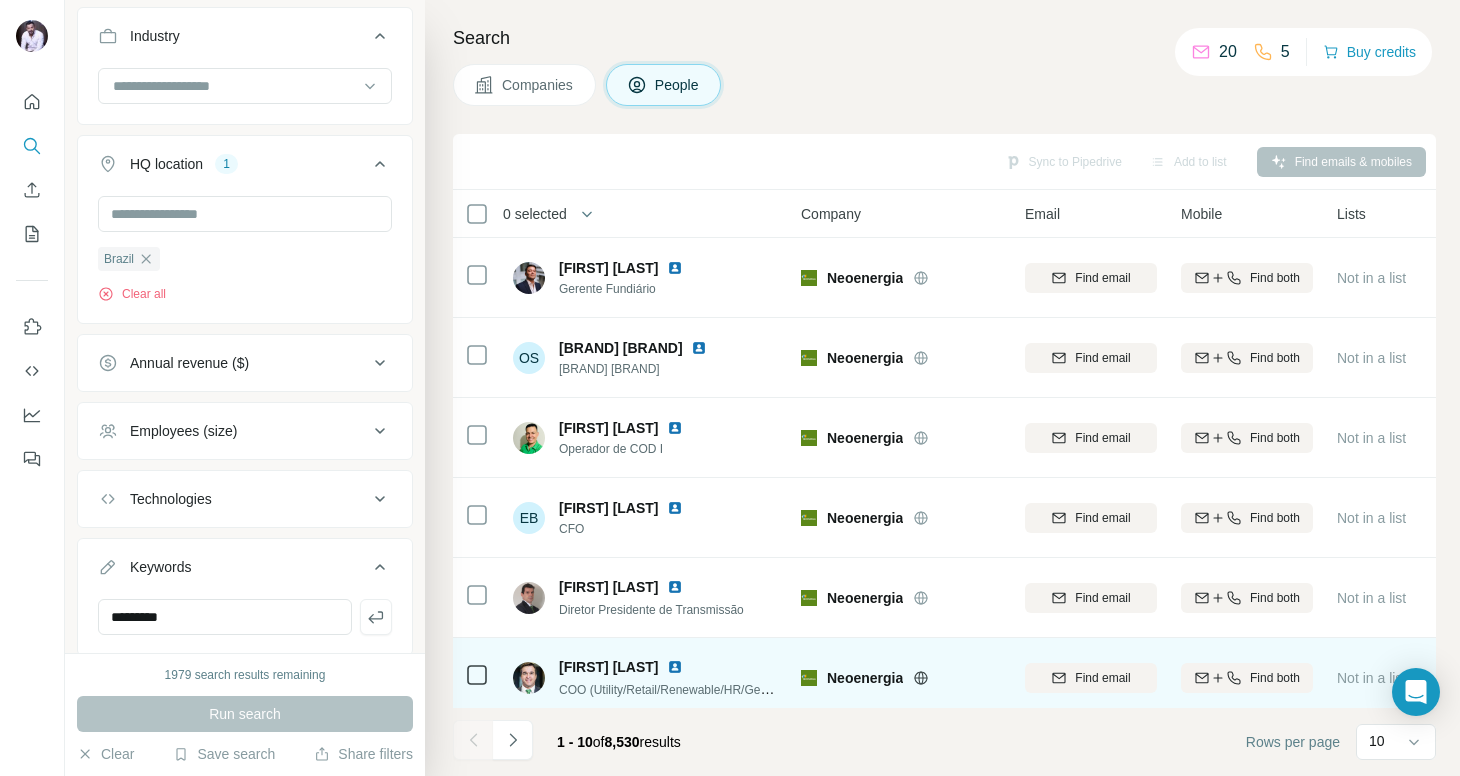 scroll, scrollTop: 341, scrollLeft: 0, axis: vertical 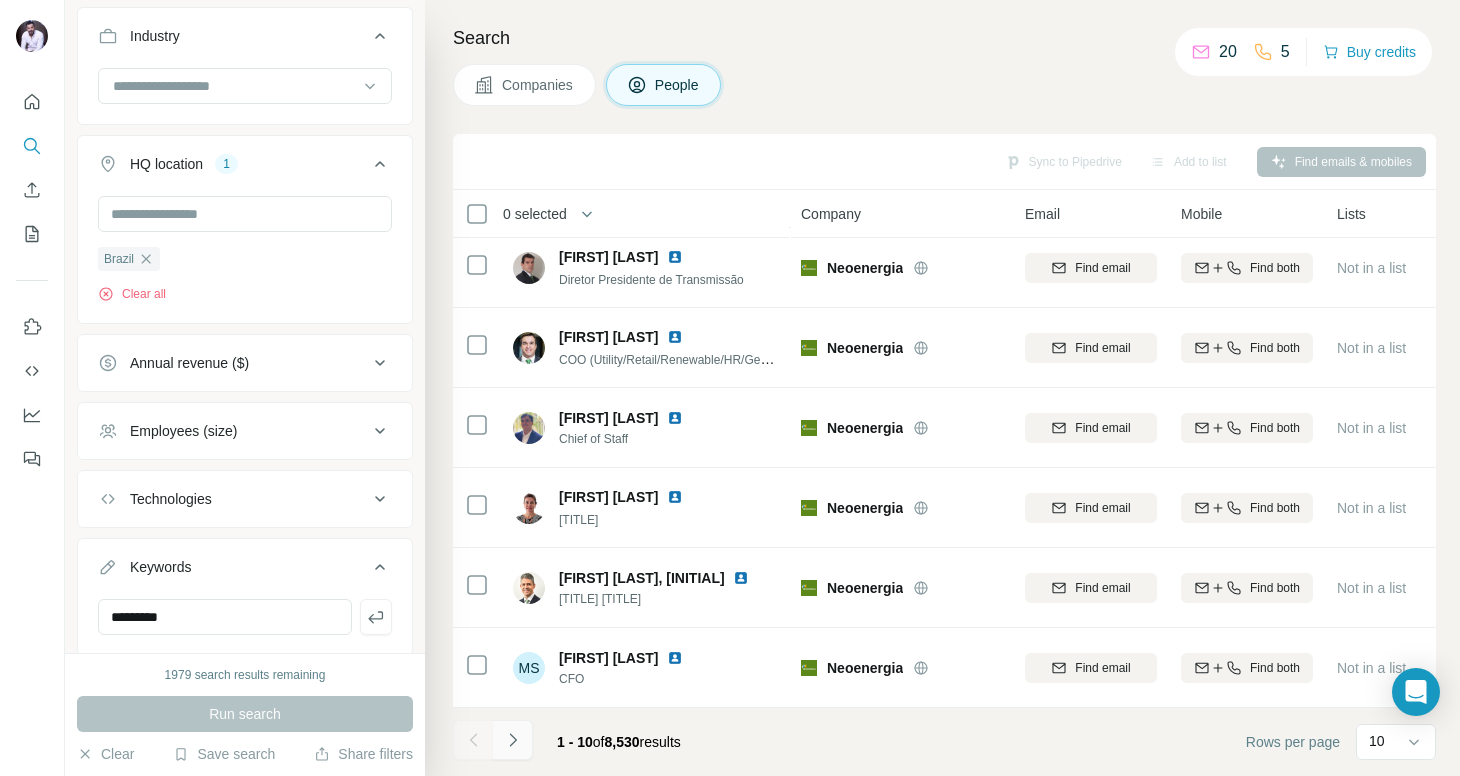 click 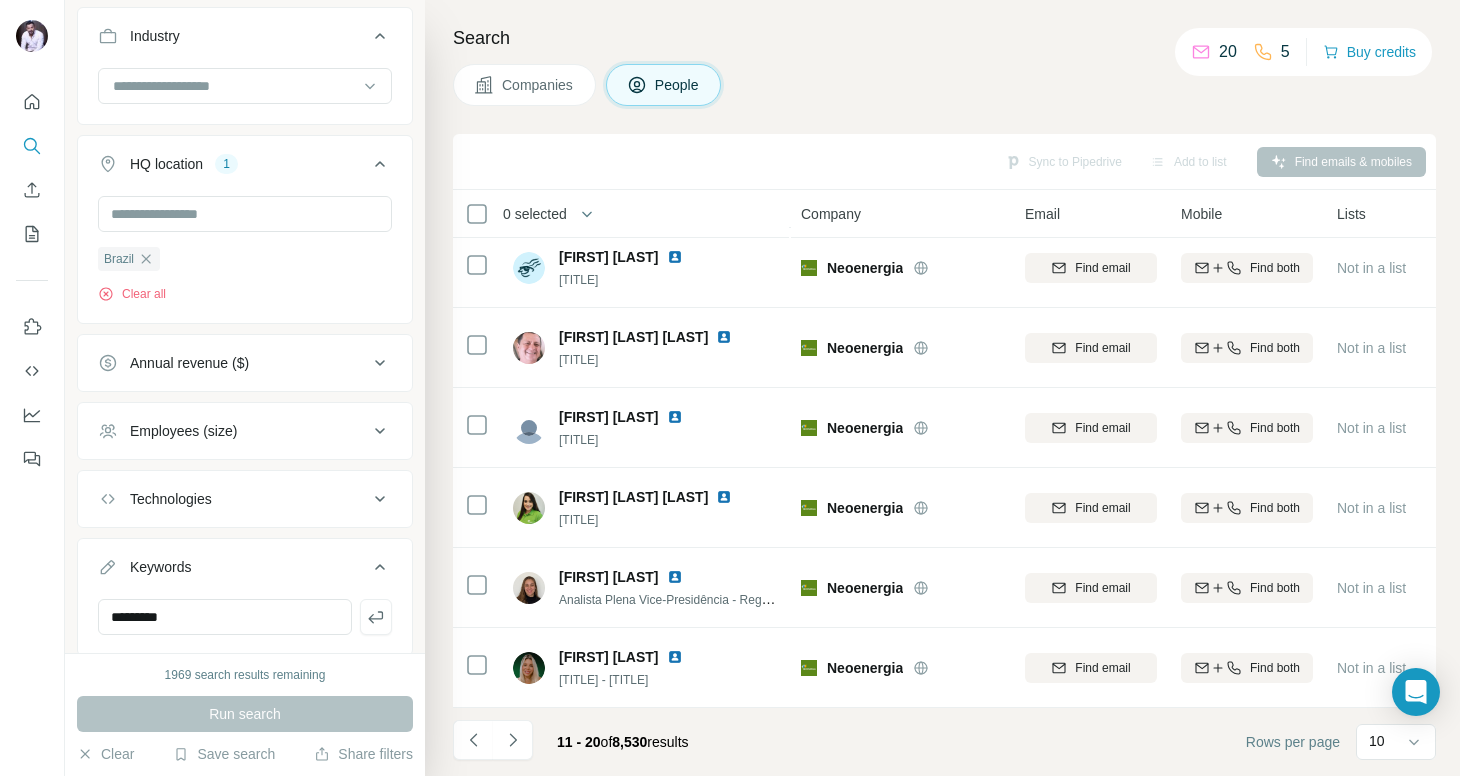 click on "Add to list" at bounding box center (1188, 162) 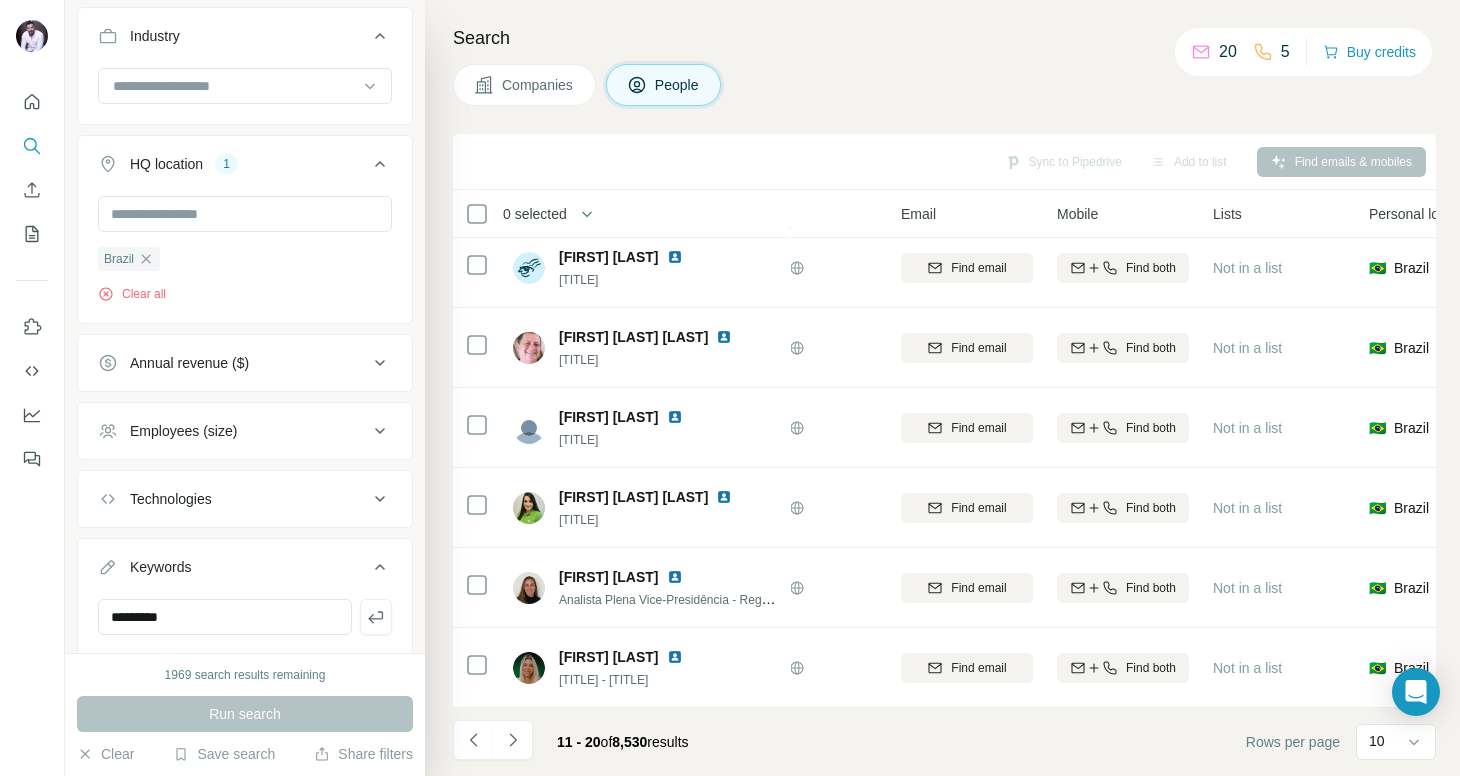 scroll, scrollTop: 341, scrollLeft: 0, axis: vertical 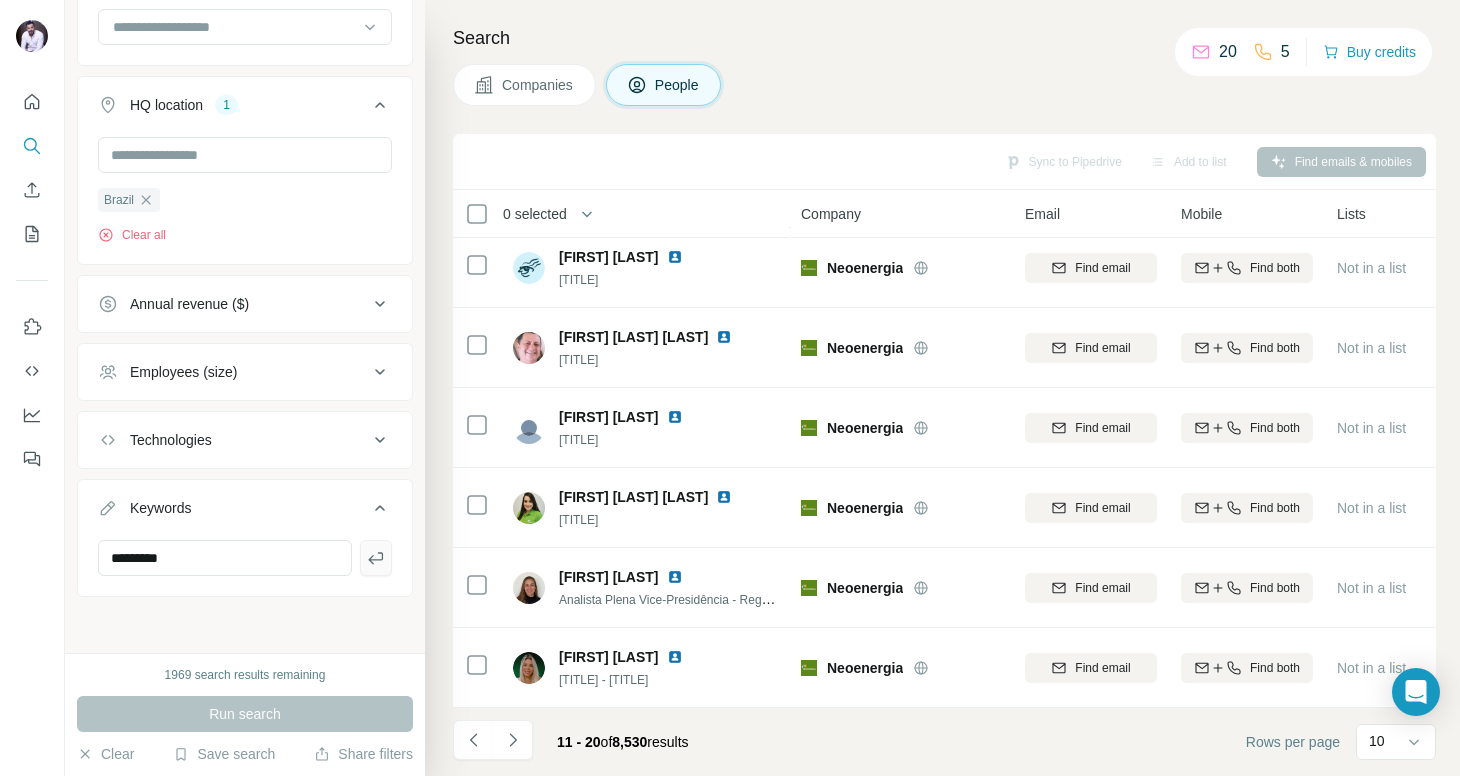 click 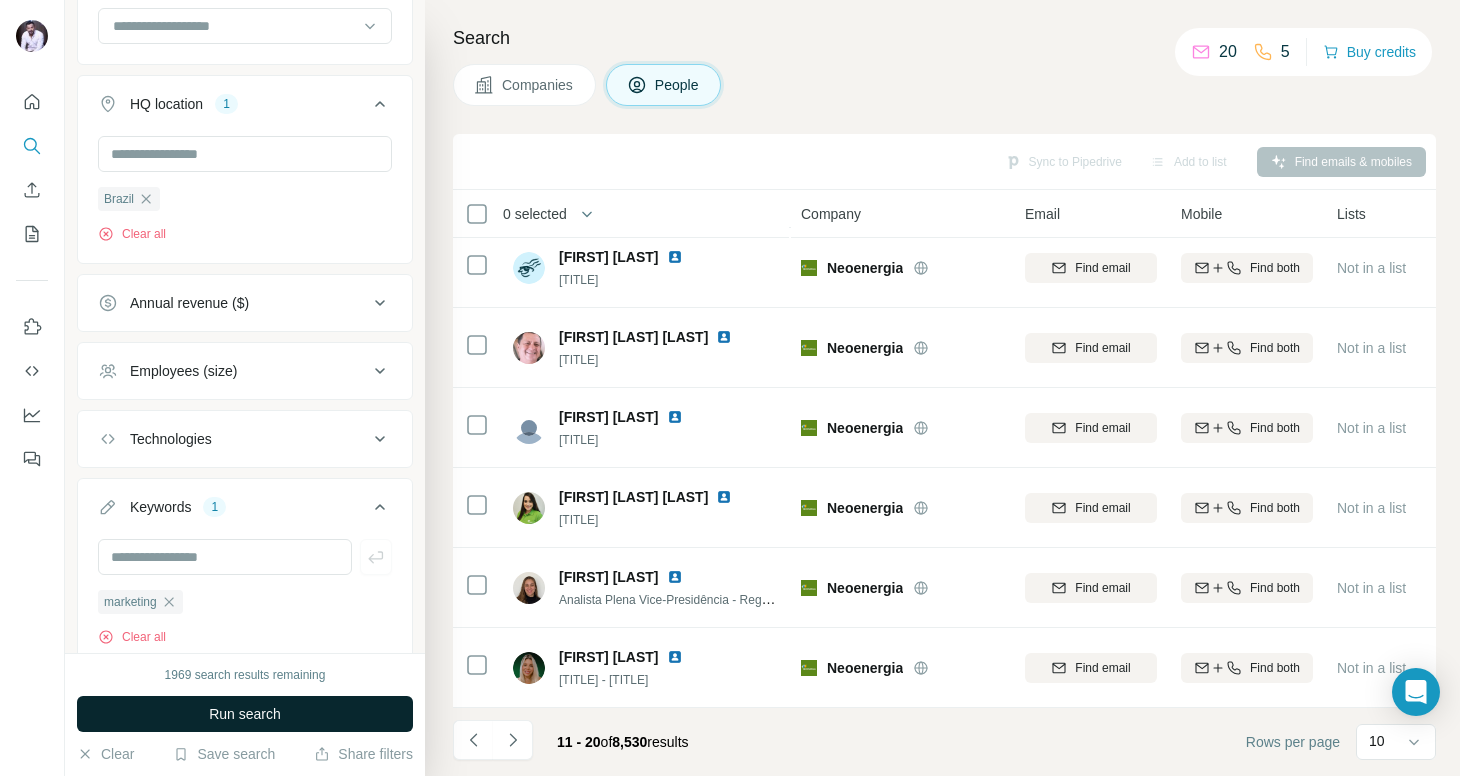 click on "Run search" at bounding box center [245, 714] 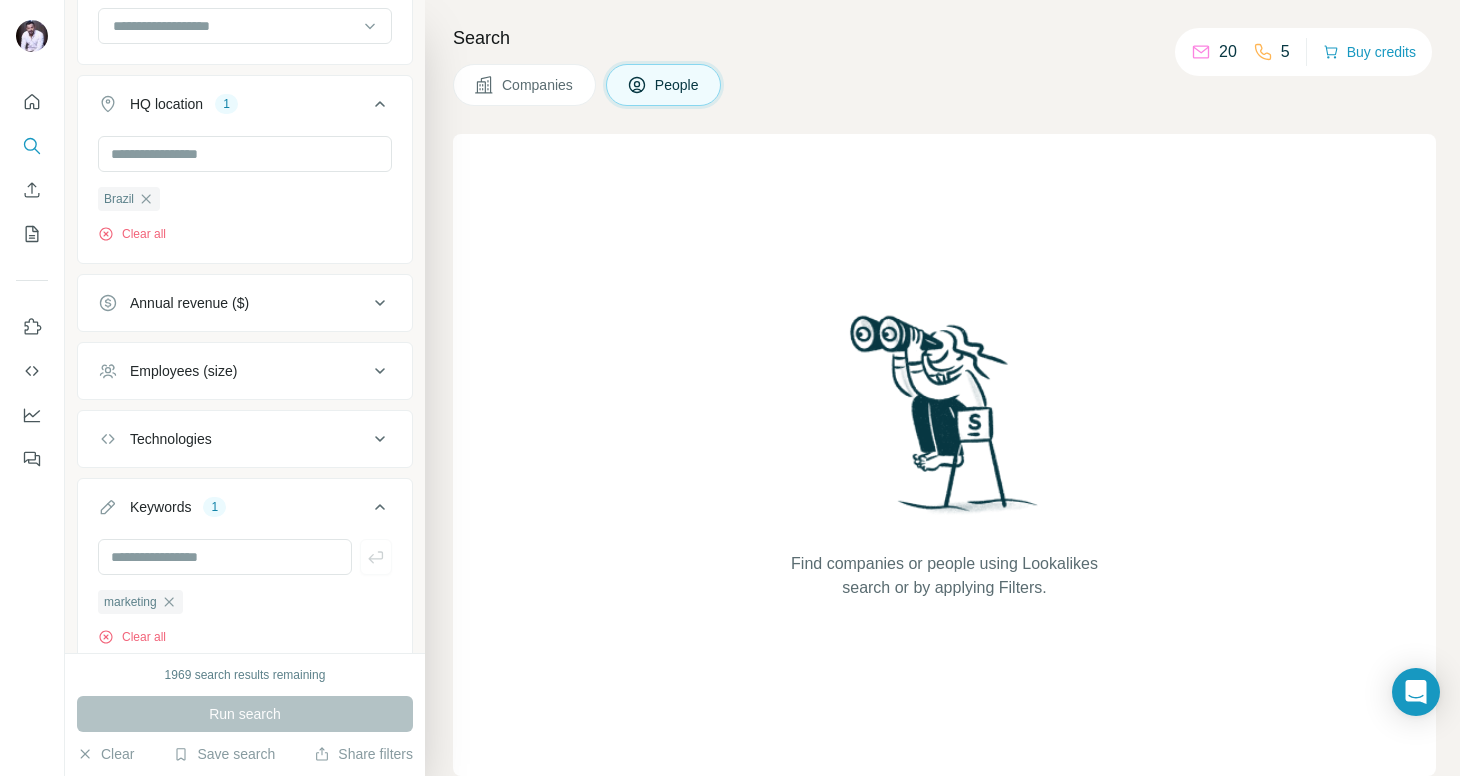 click 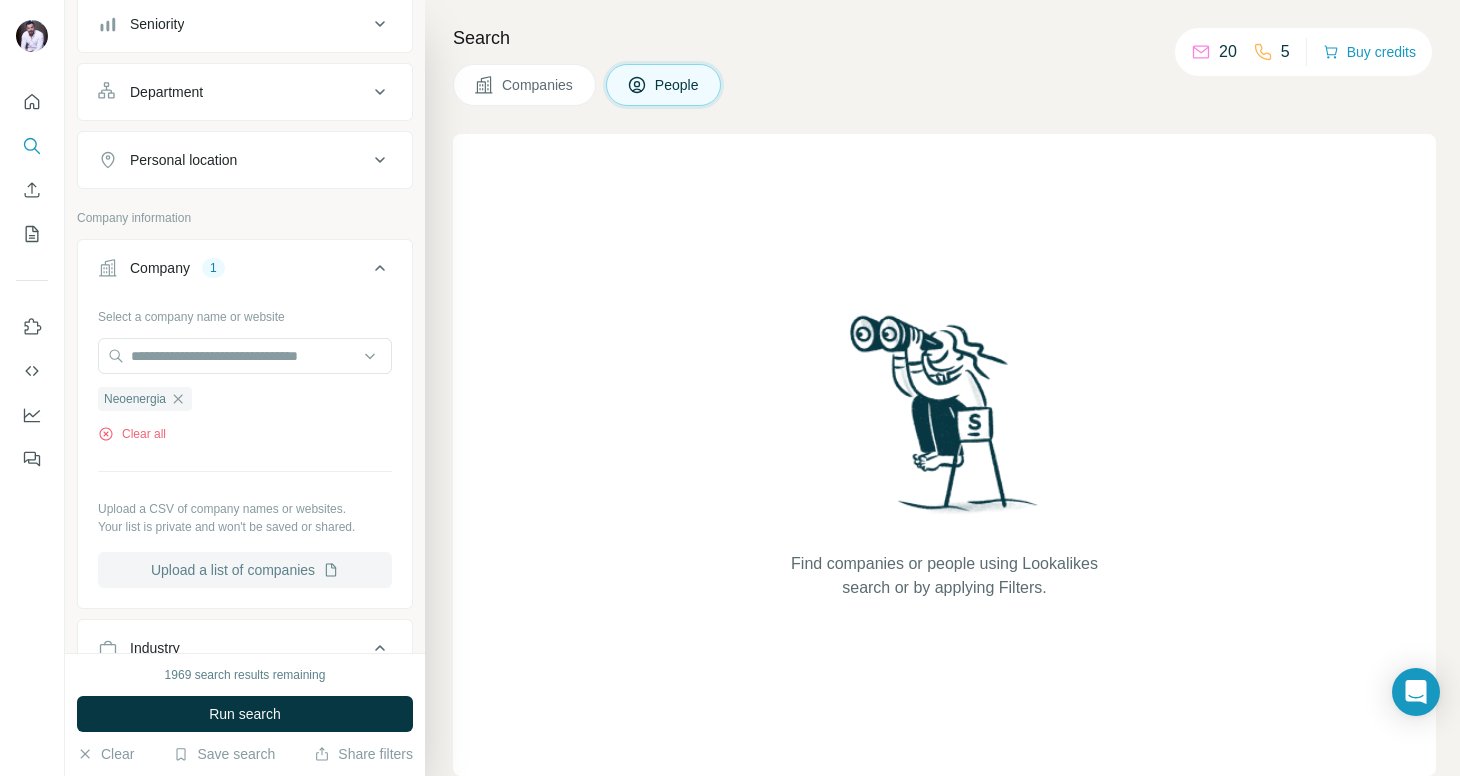 scroll, scrollTop: 0, scrollLeft: 0, axis: both 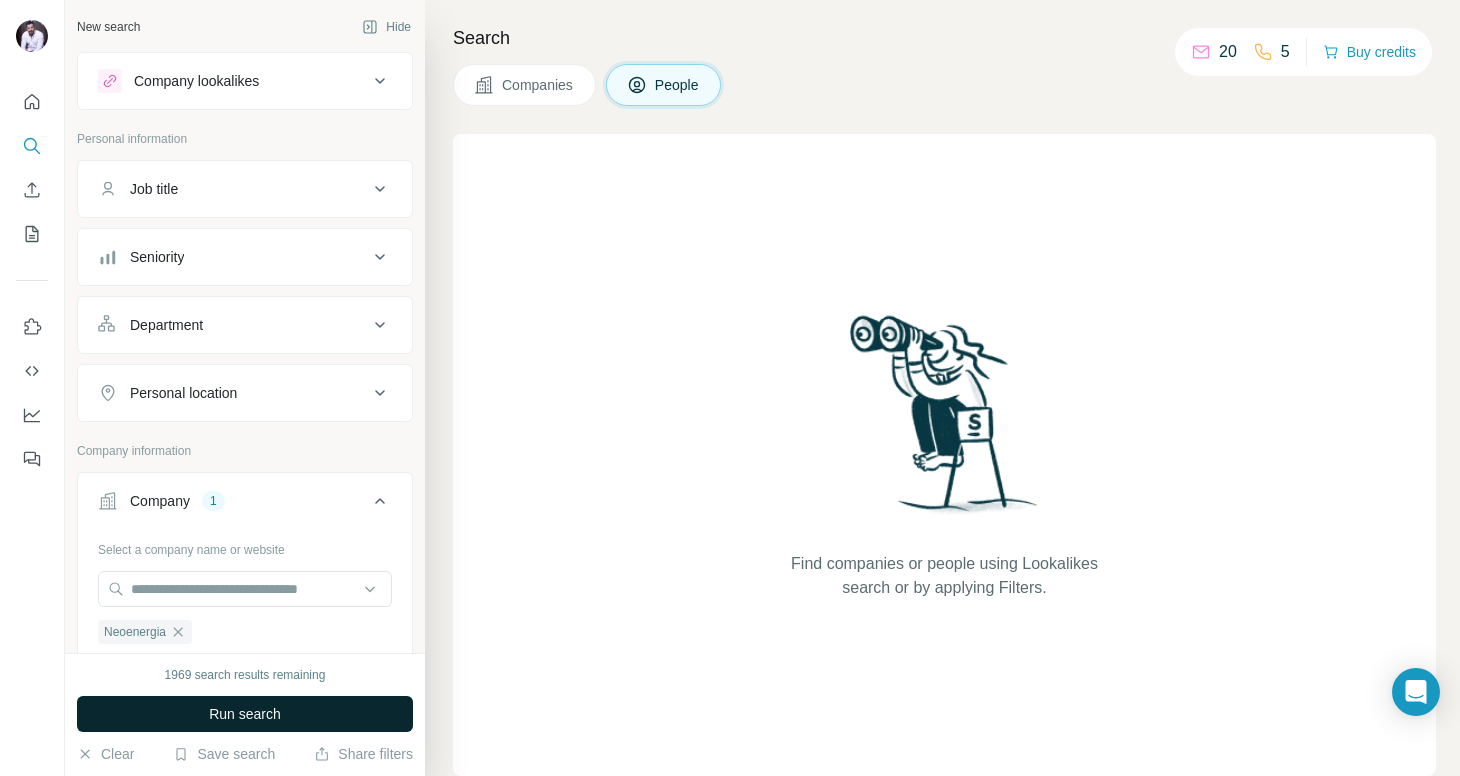 click on "Run search" at bounding box center [245, 714] 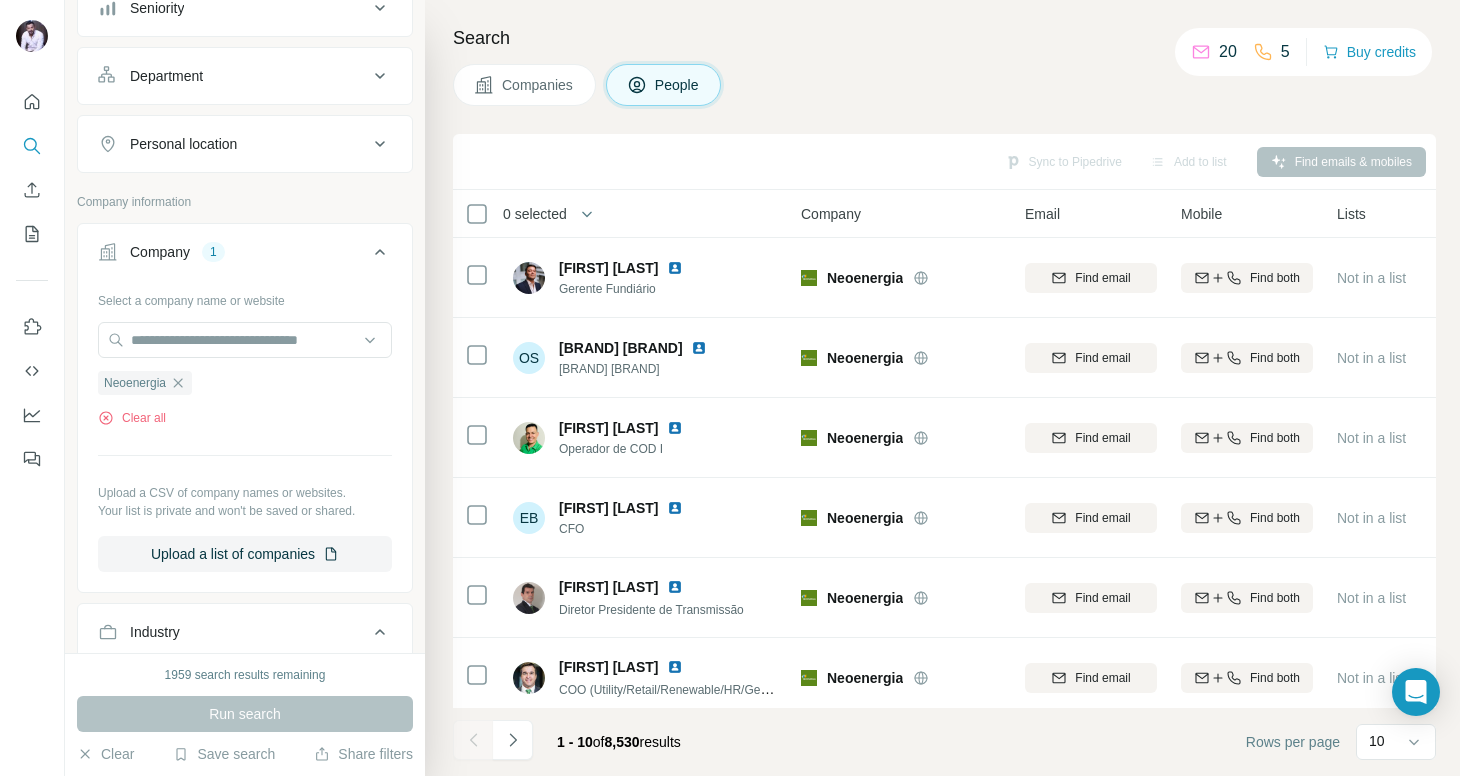 scroll, scrollTop: 0, scrollLeft: 0, axis: both 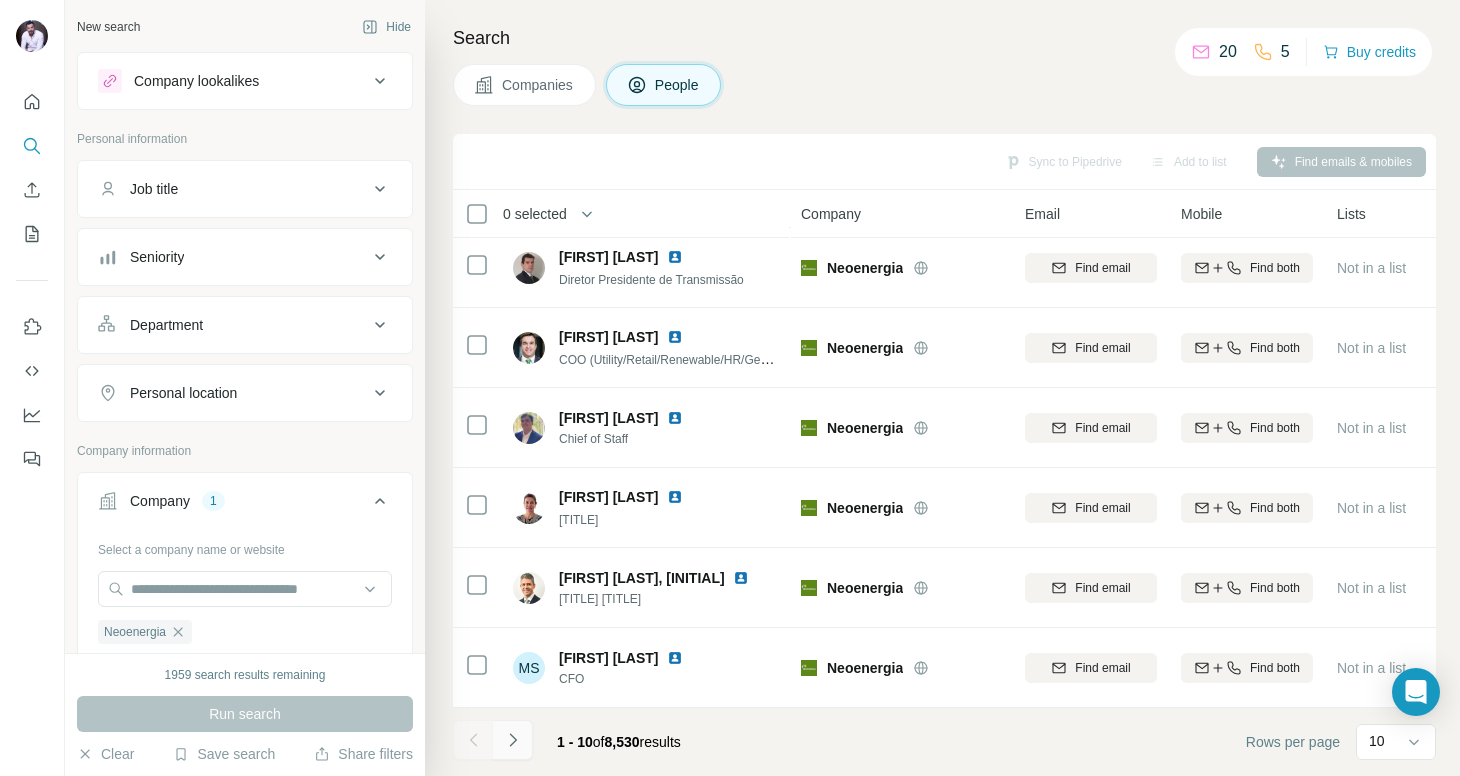 click at bounding box center (513, 740) 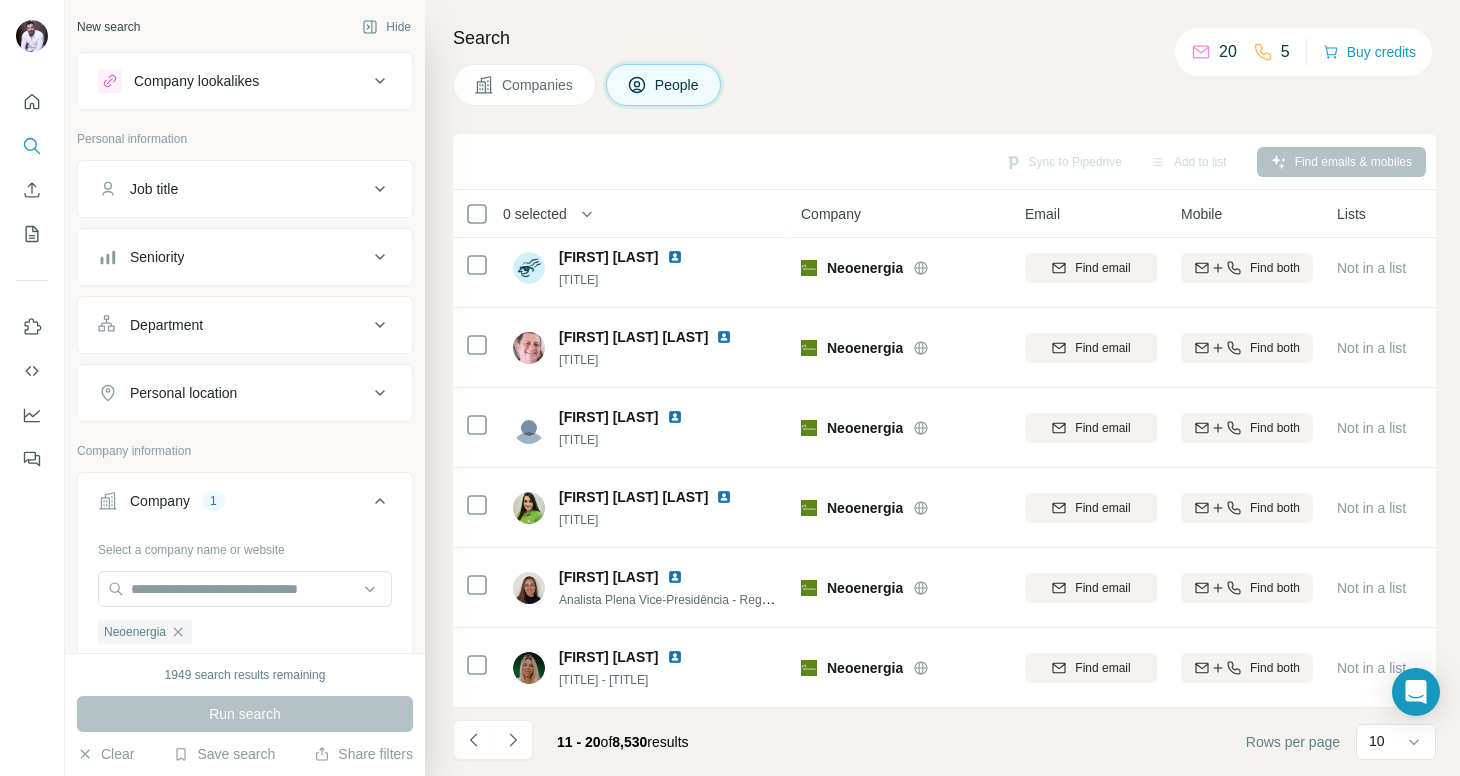 click on "20" at bounding box center (1228, 52) 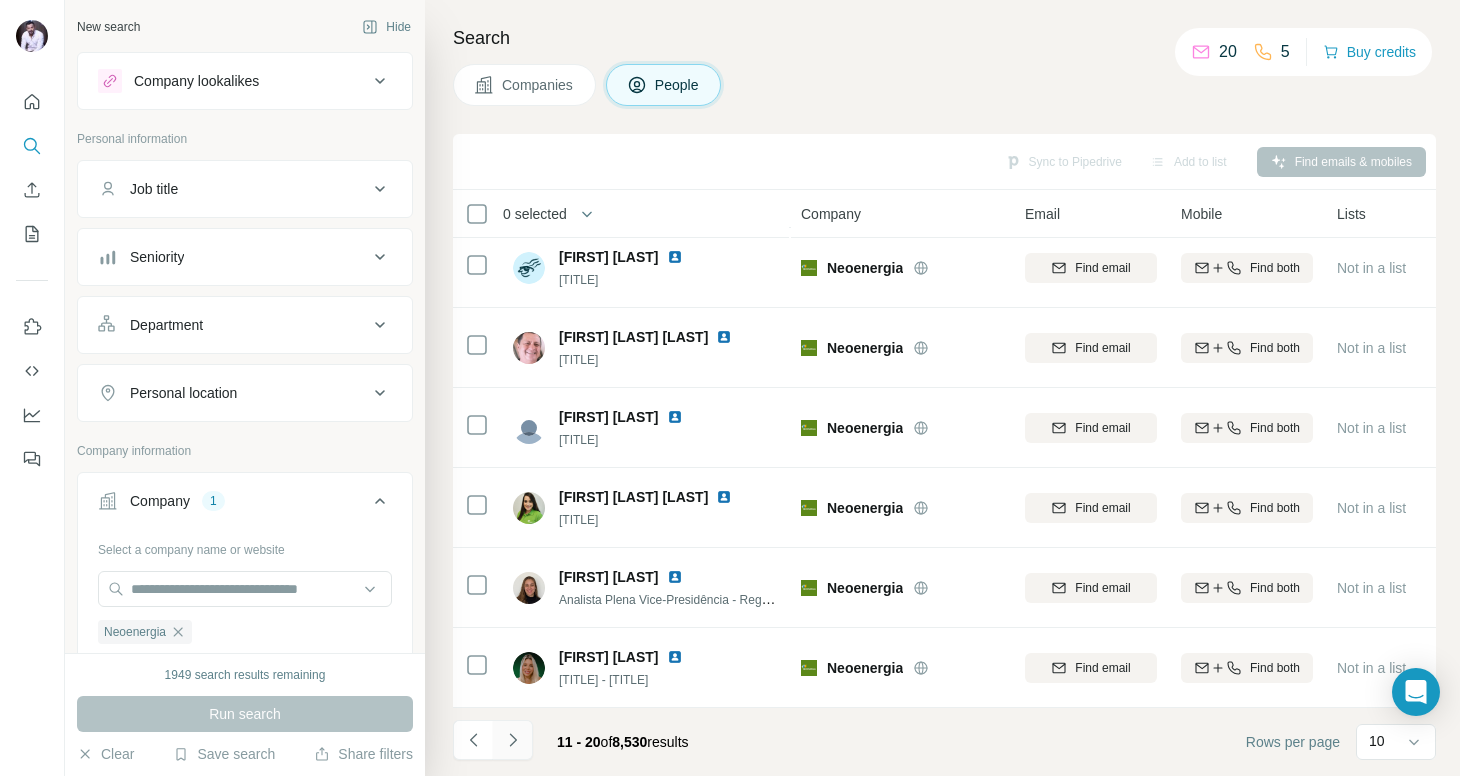click 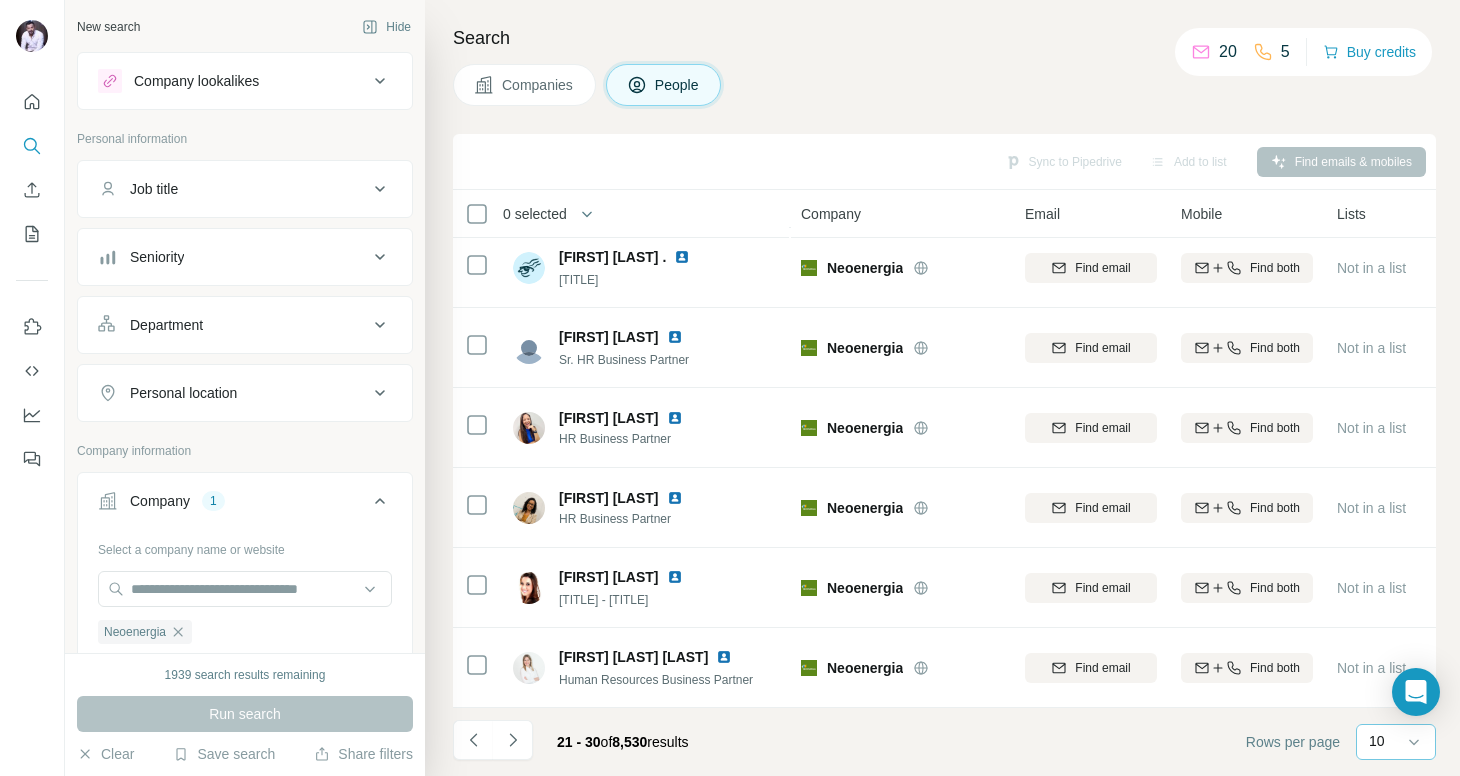 click on "10" at bounding box center [1394, 741] 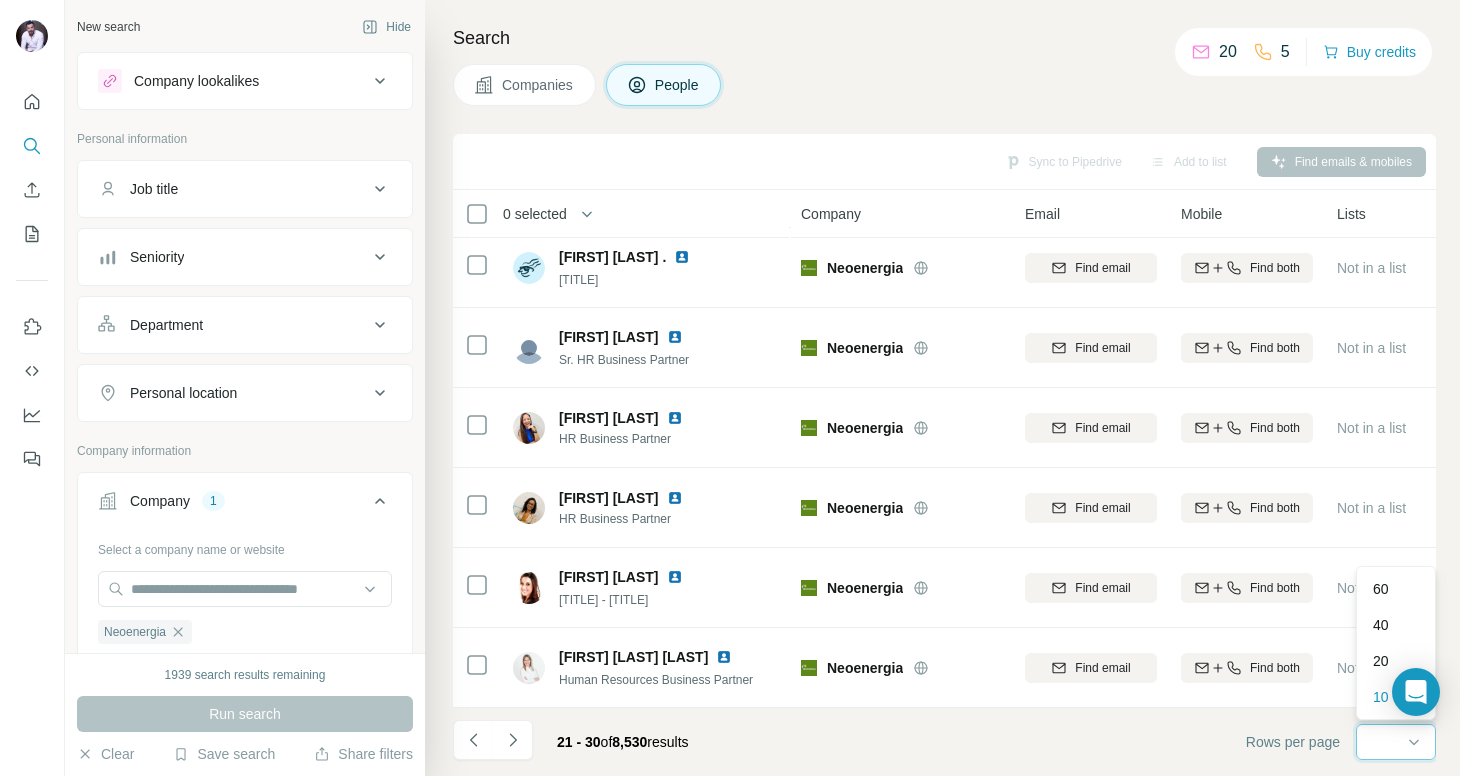 scroll, scrollTop: 0, scrollLeft: 0, axis: both 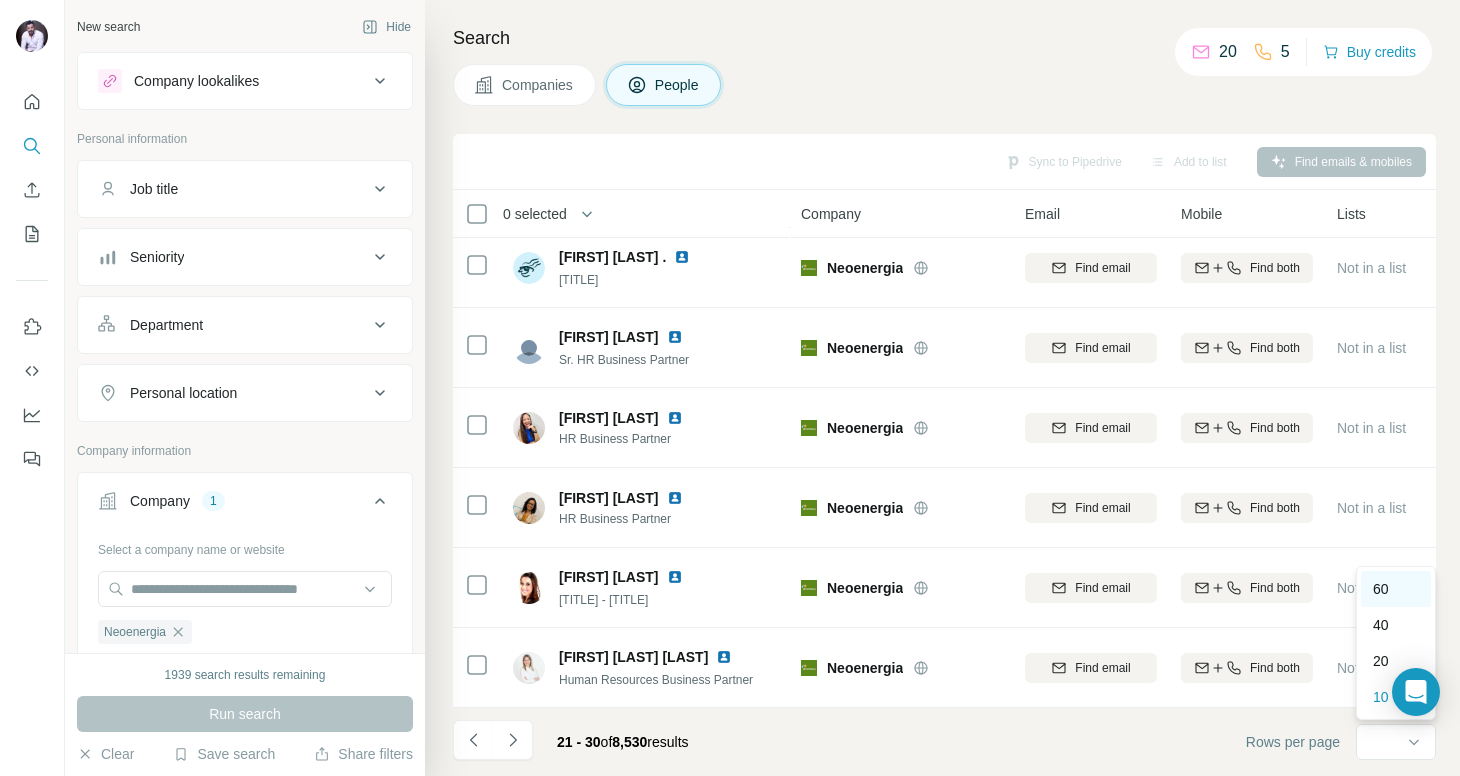 click on "60" at bounding box center (1381, 589) 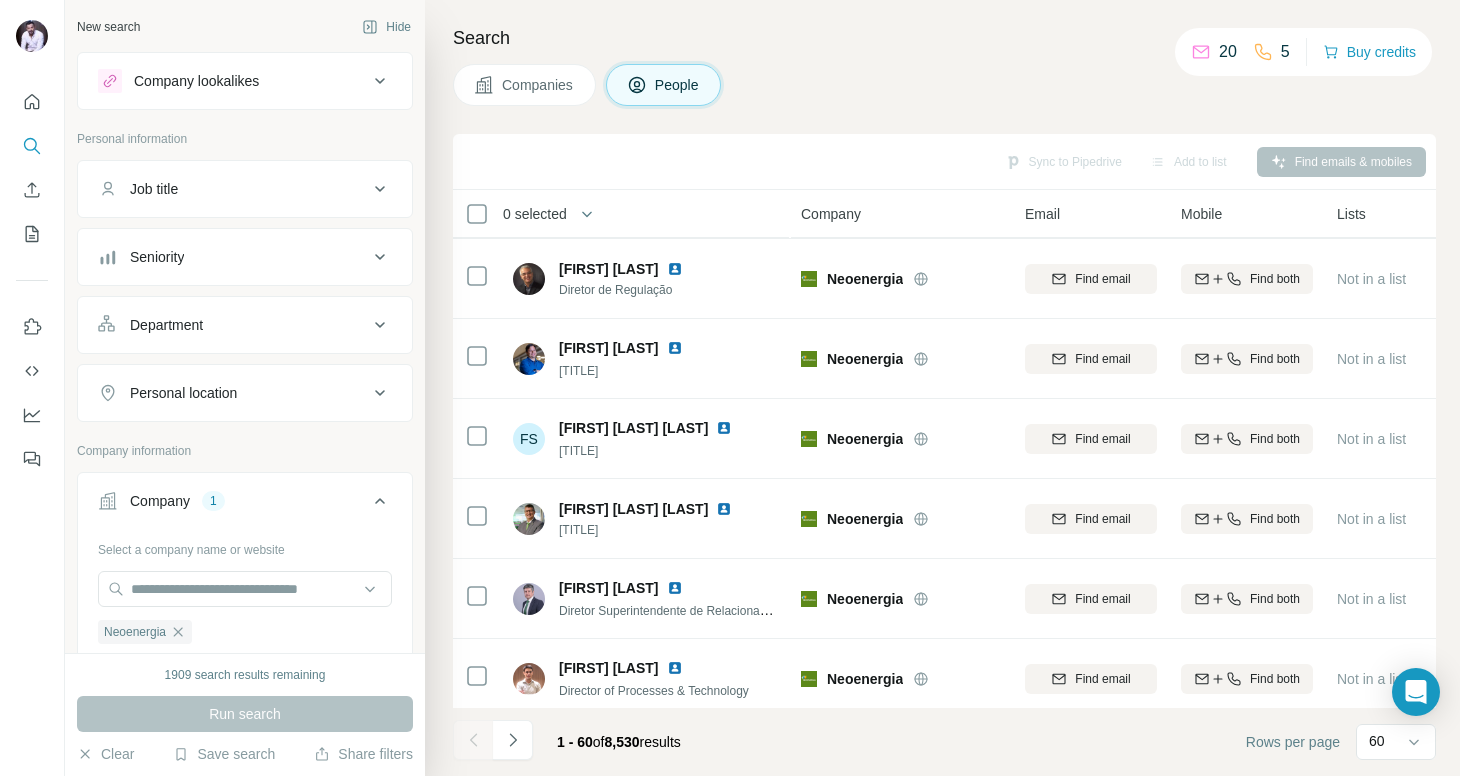 scroll, scrollTop: 4341, scrollLeft: 0, axis: vertical 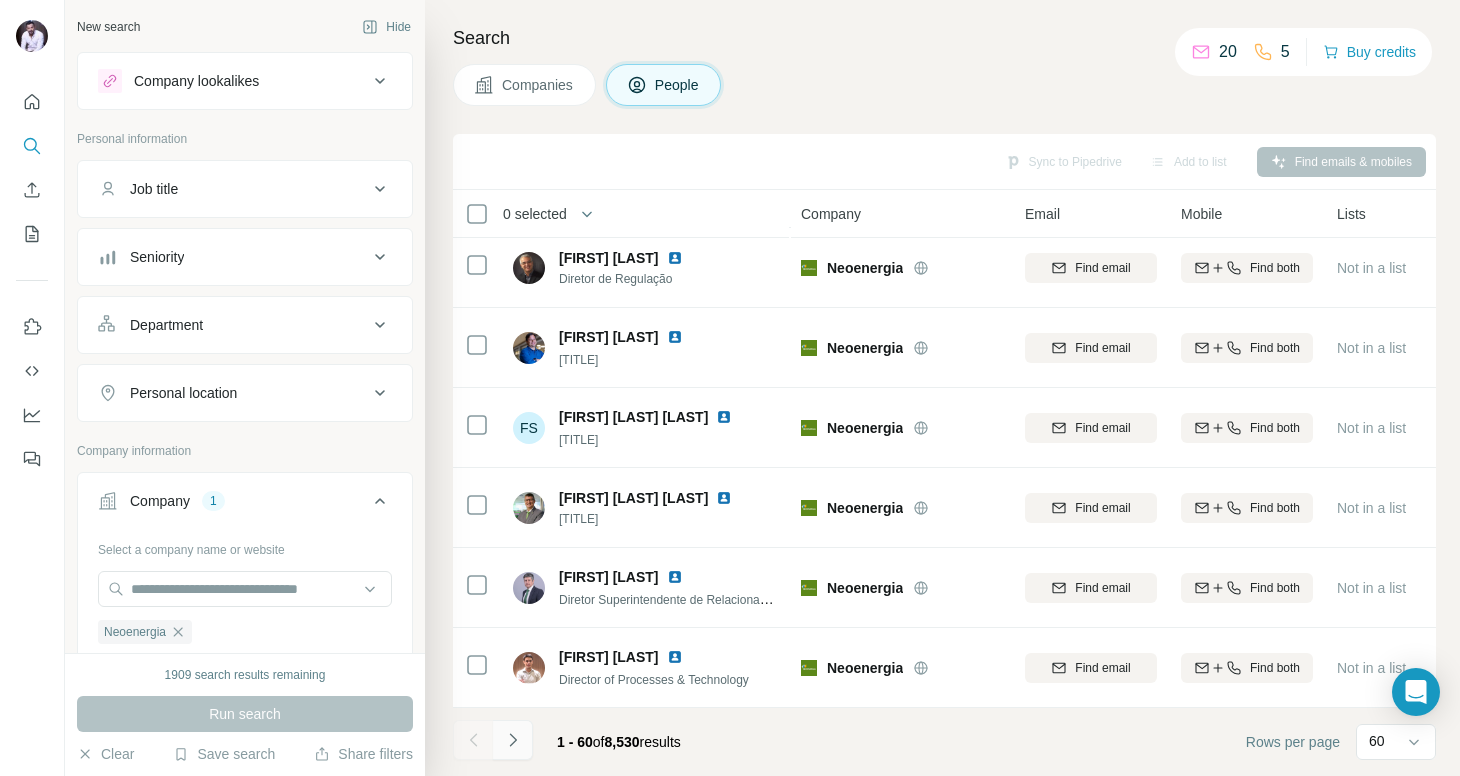 click 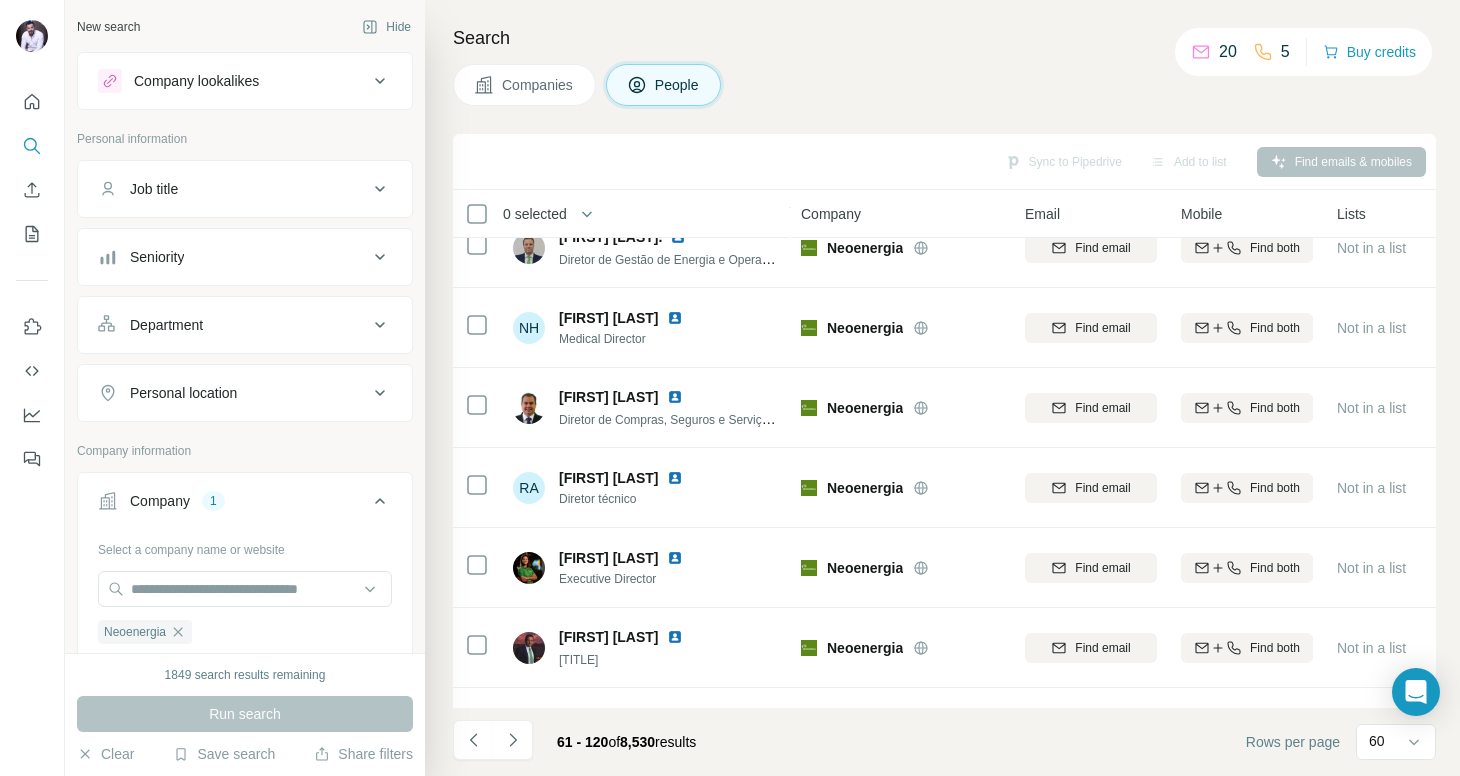 scroll, scrollTop: 839, scrollLeft: 0, axis: vertical 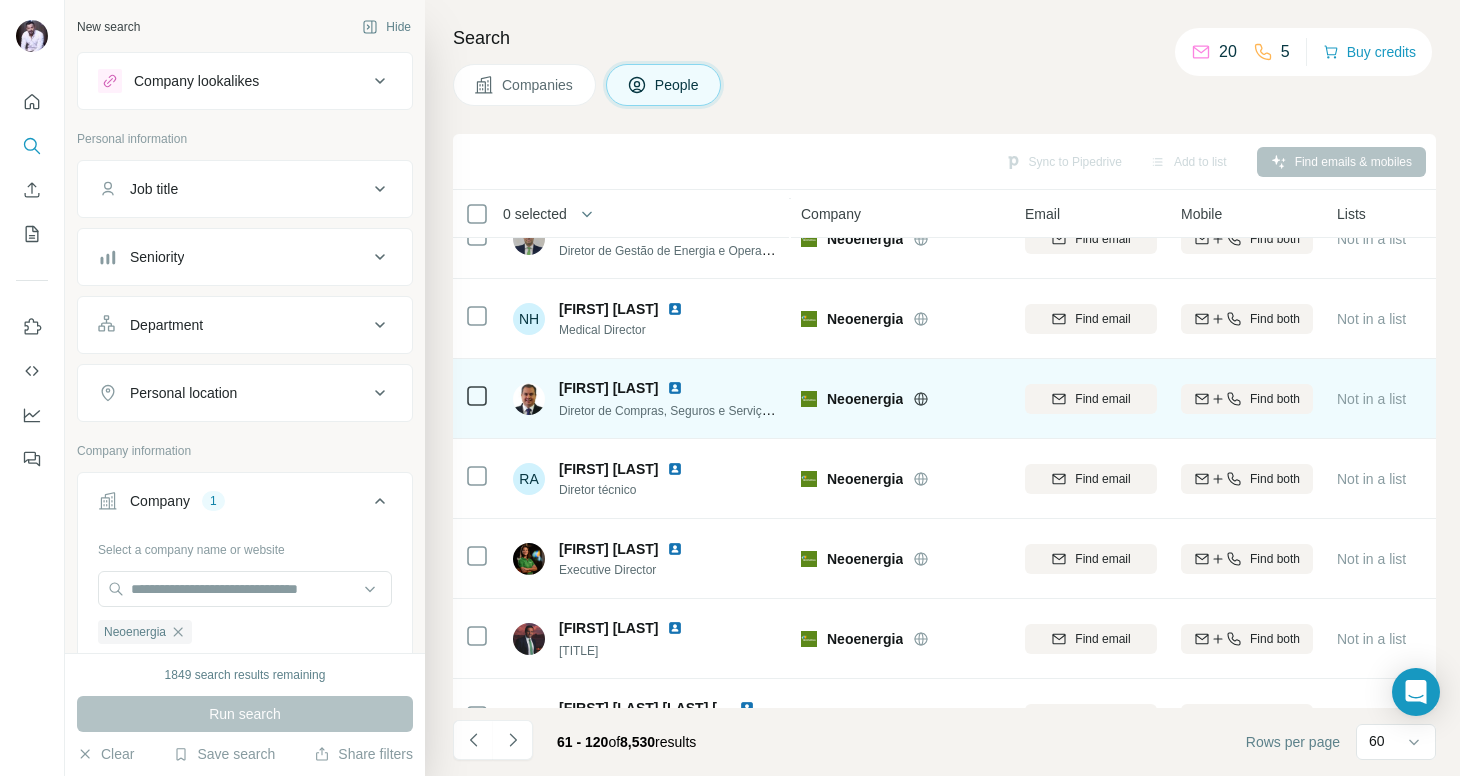 click at bounding box center [699, 388] 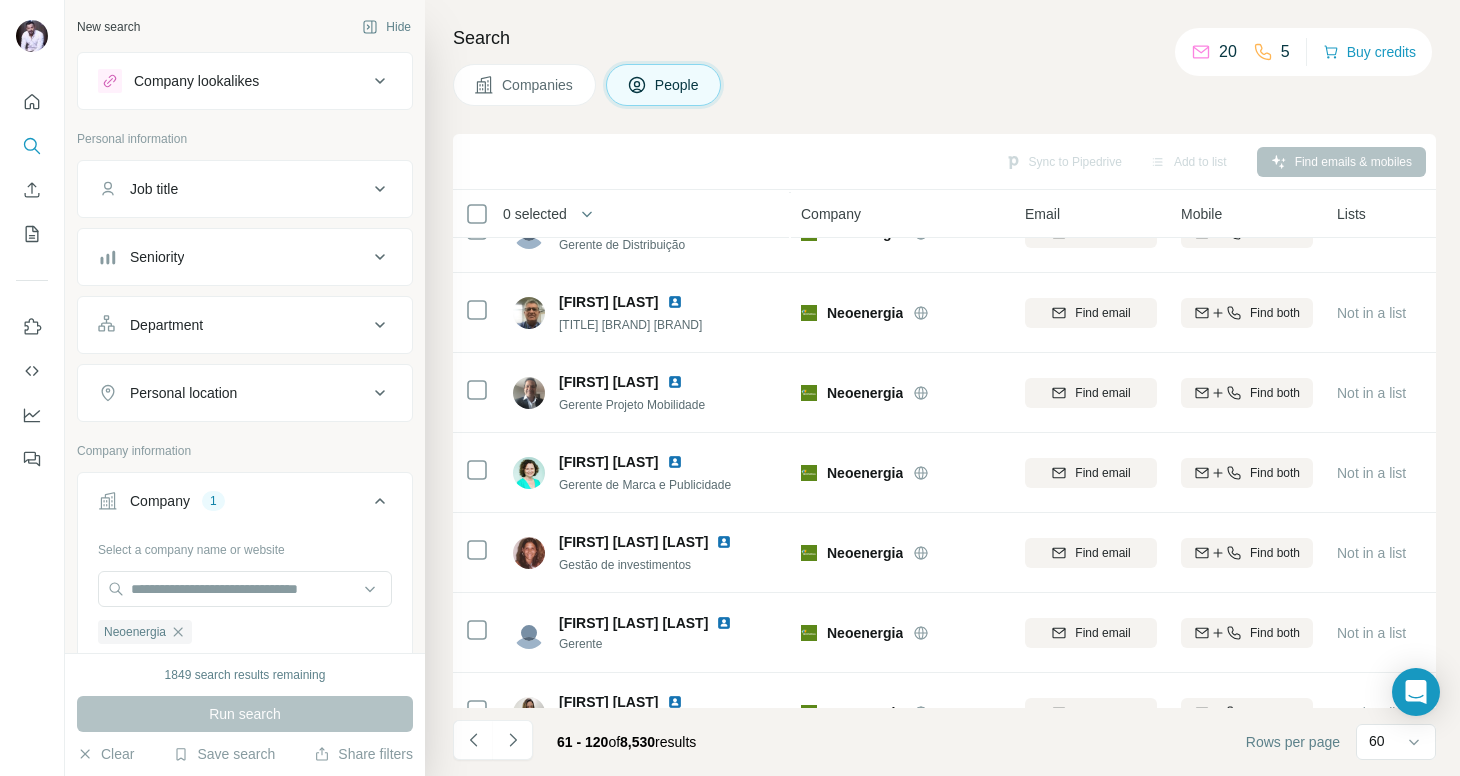 scroll, scrollTop: 3191, scrollLeft: 0, axis: vertical 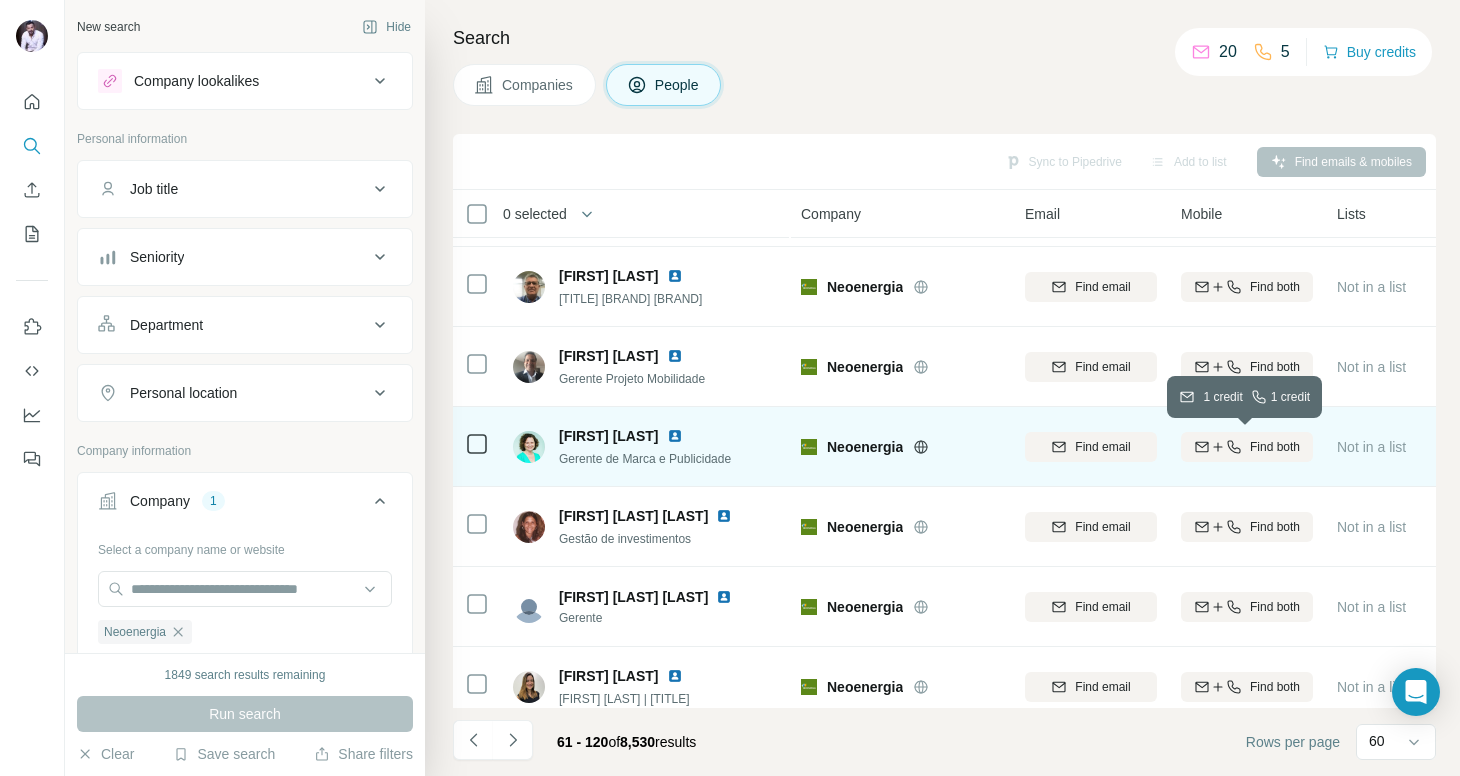click 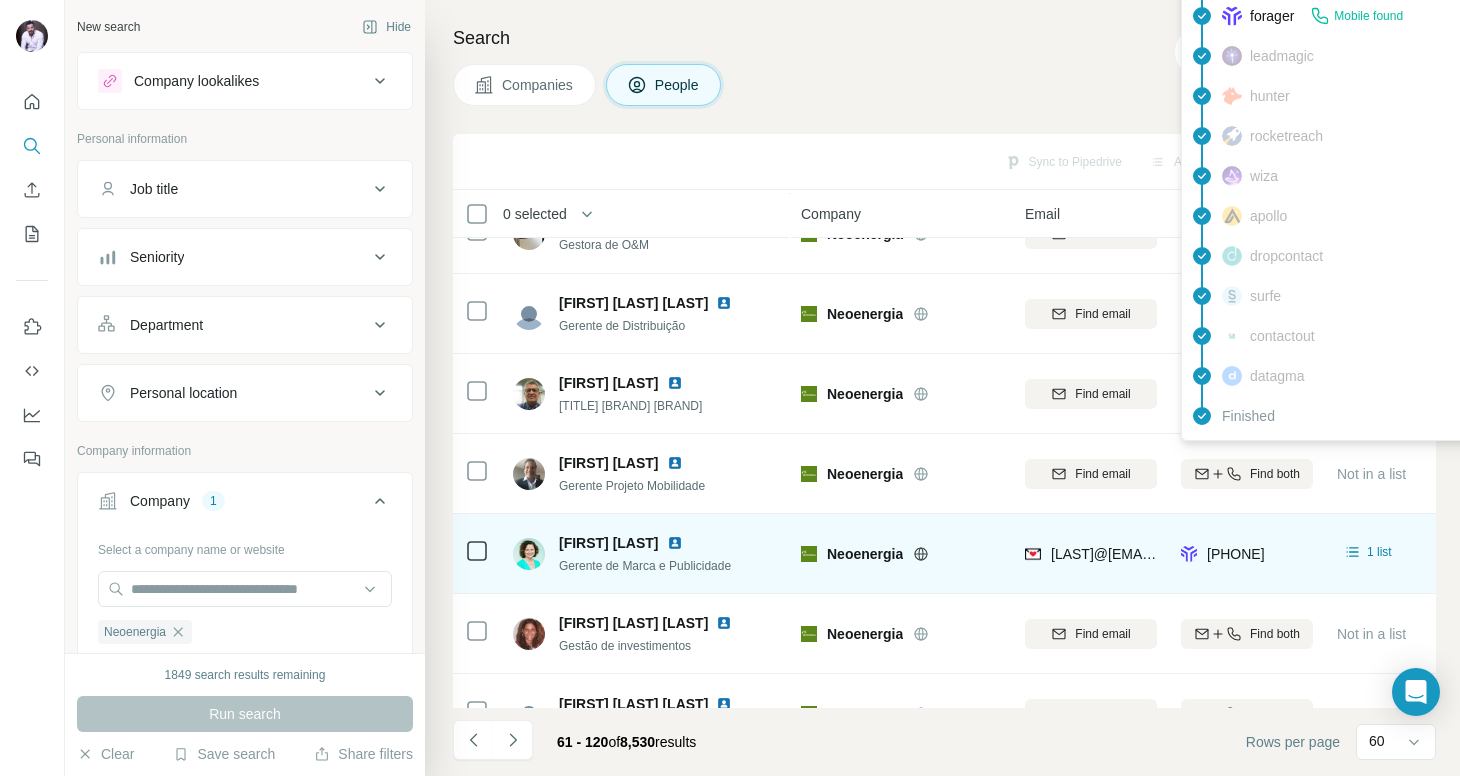 scroll, scrollTop: 3060, scrollLeft: 0, axis: vertical 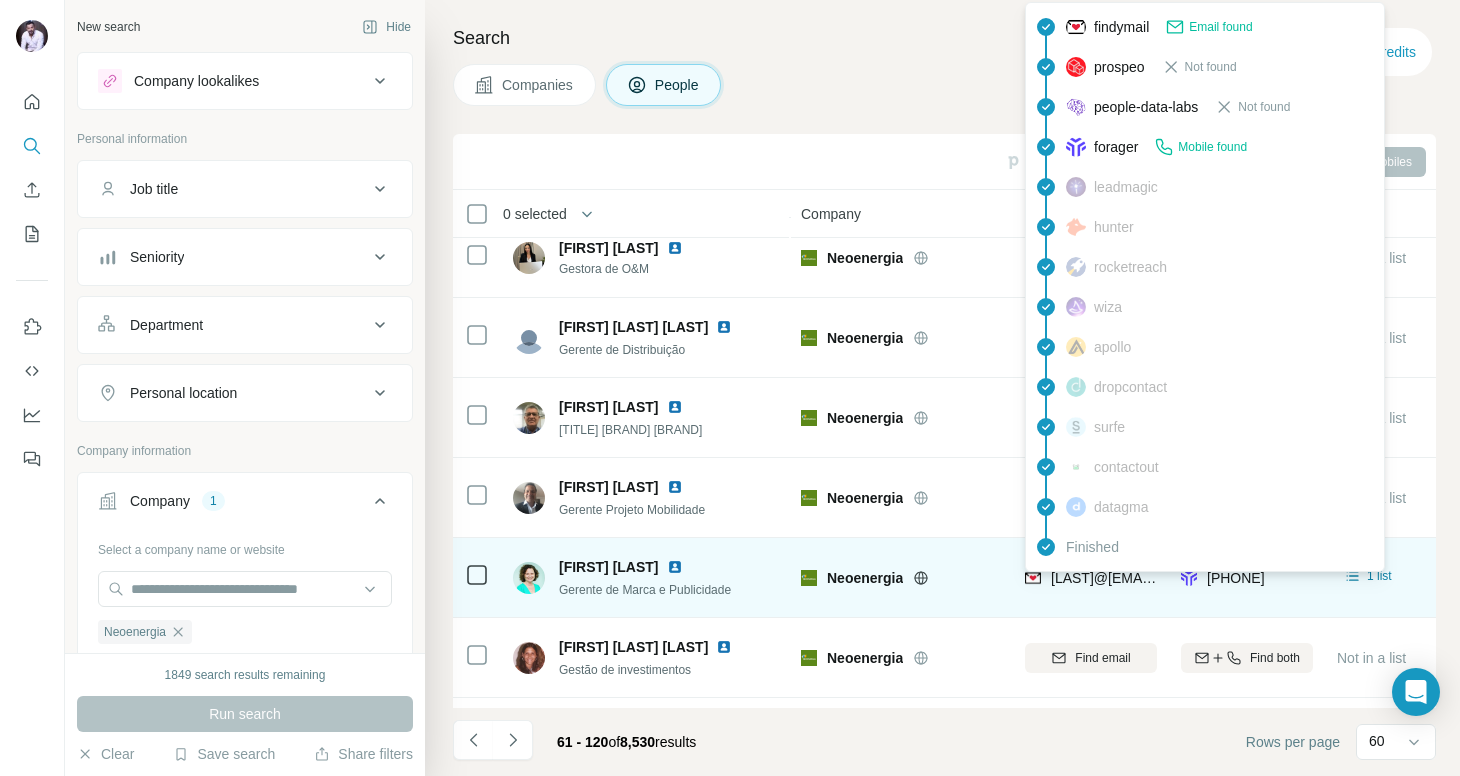 click on "[LAST]@[EMAIL]" at bounding box center [1104, 578] 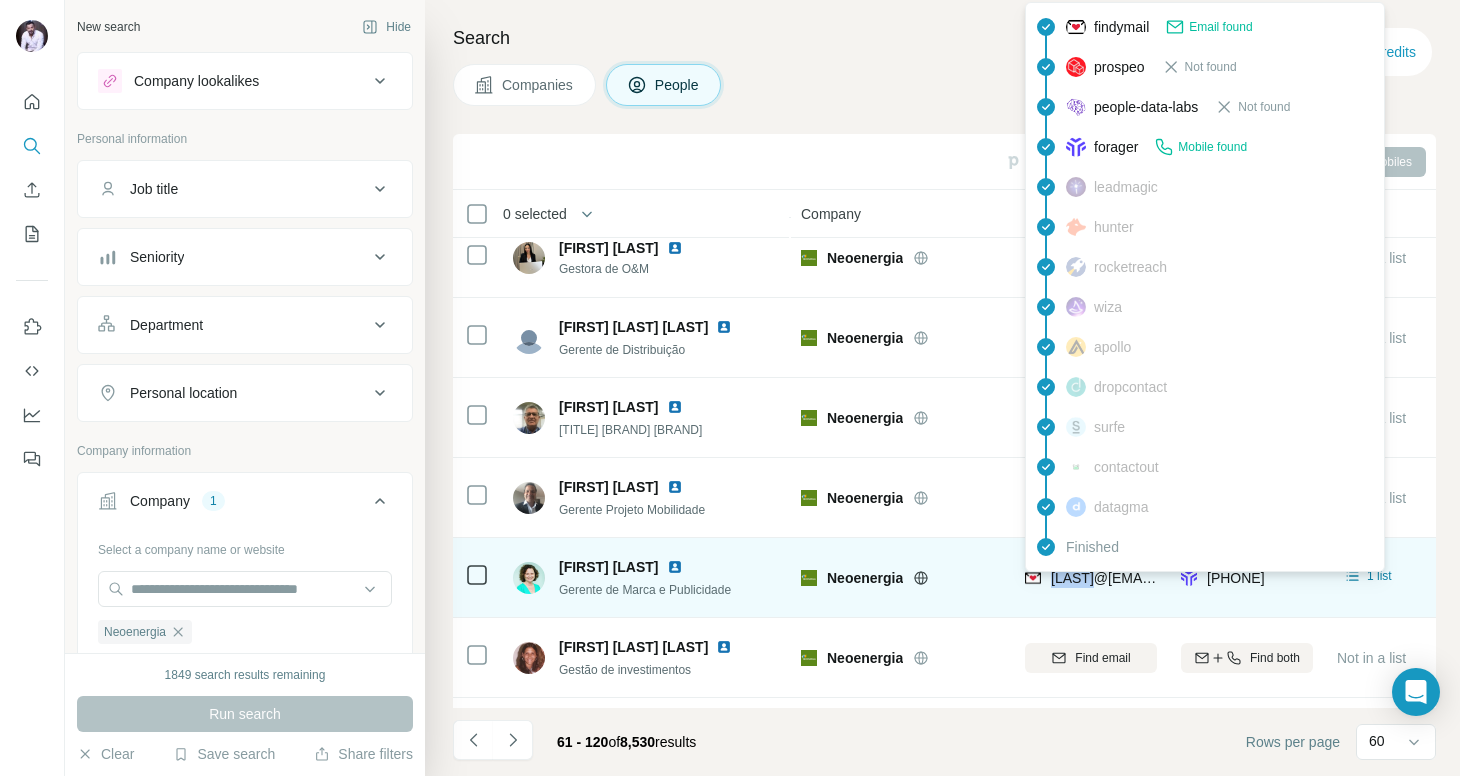drag, startPoint x: 1051, startPoint y: 582, endPoint x: 1100, endPoint y: 582, distance: 49 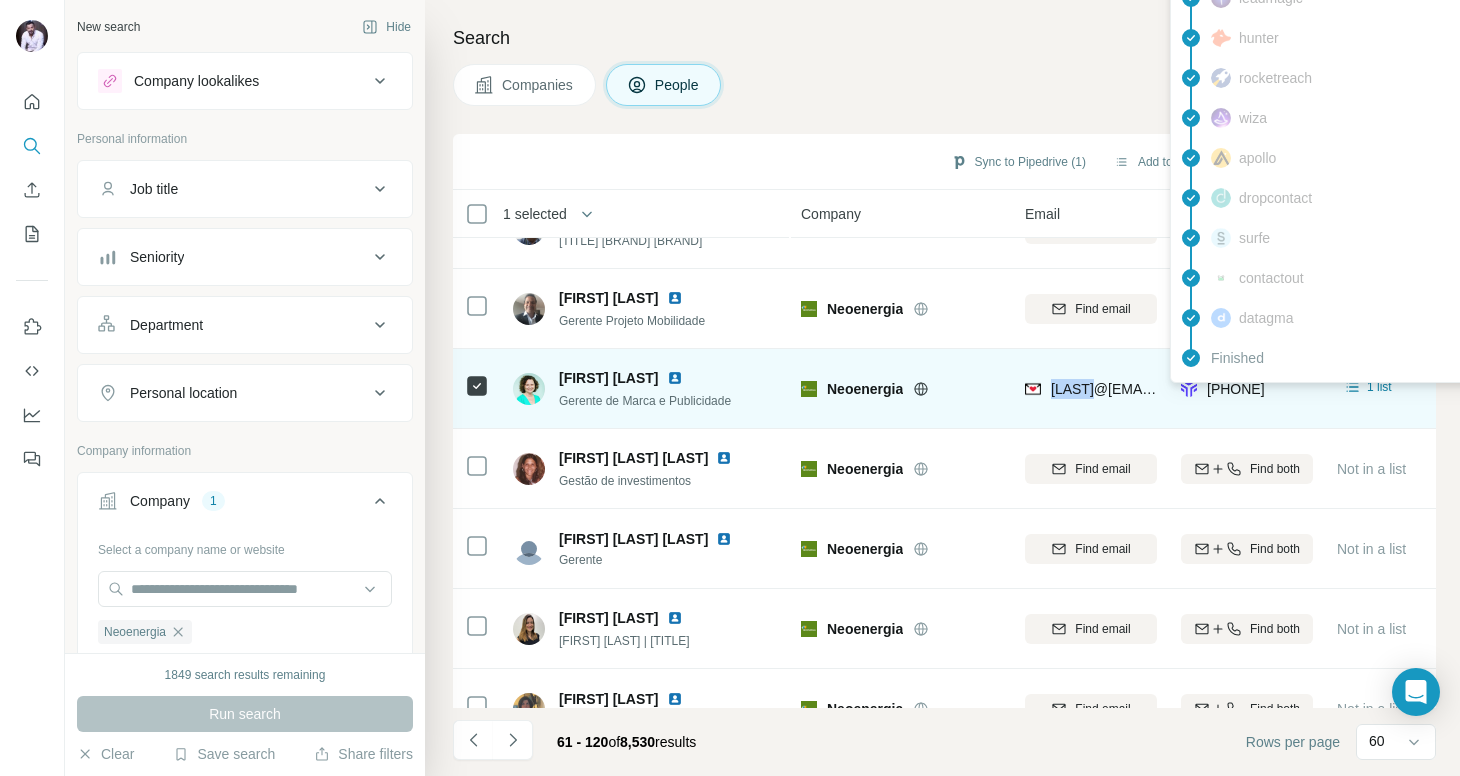 scroll, scrollTop: 3249, scrollLeft: 12, axis: both 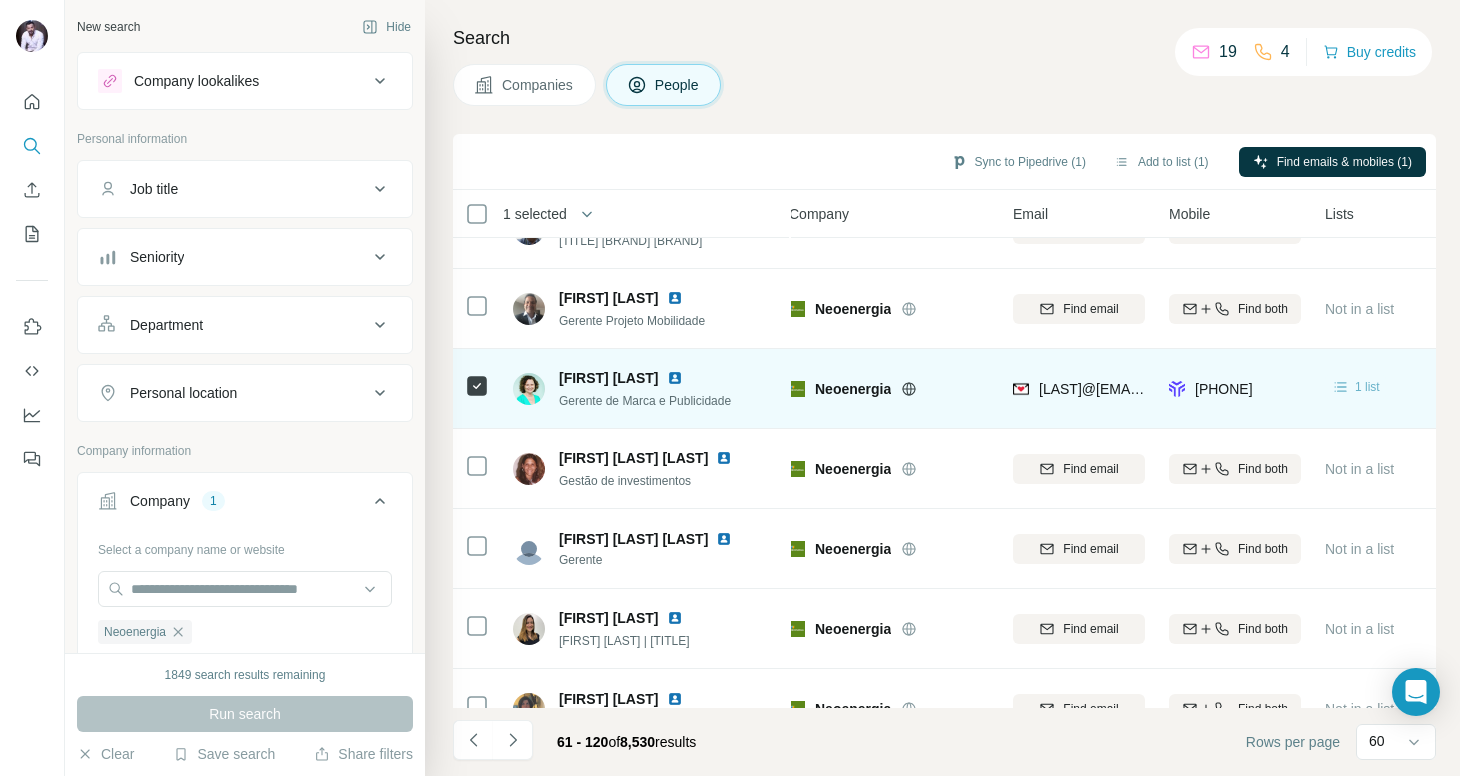 click 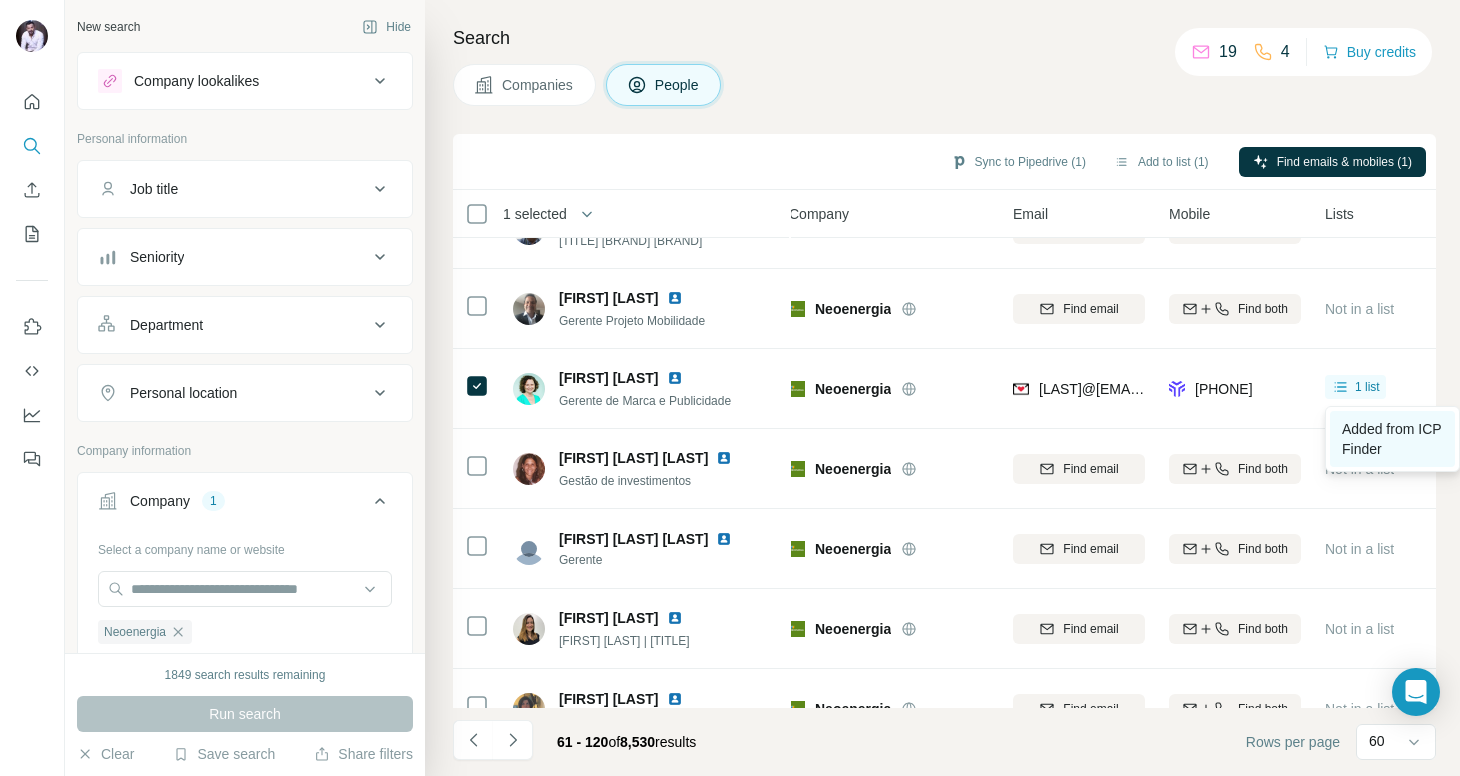 click on "Added from ICP Finder" at bounding box center (1391, 439) 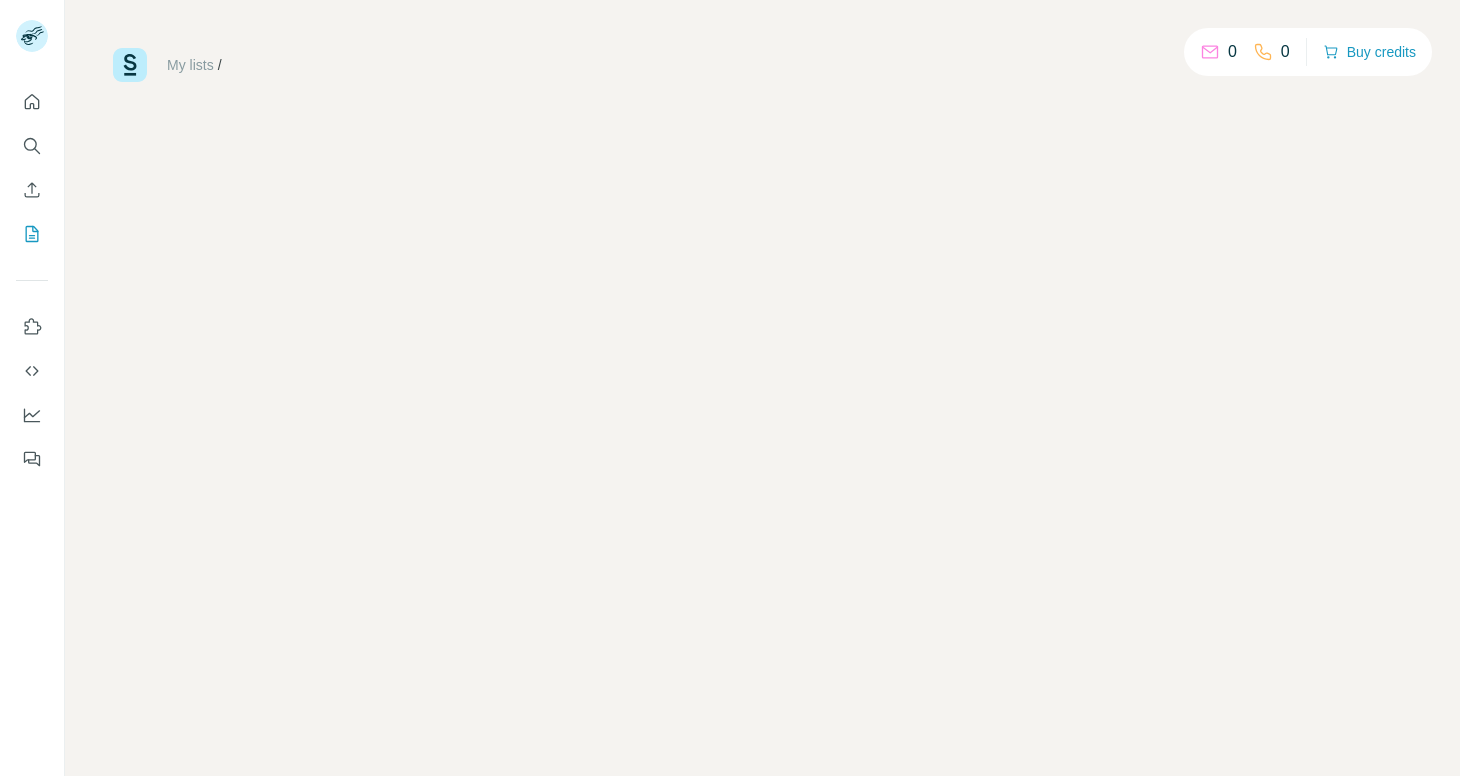 scroll, scrollTop: 0, scrollLeft: 0, axis: both 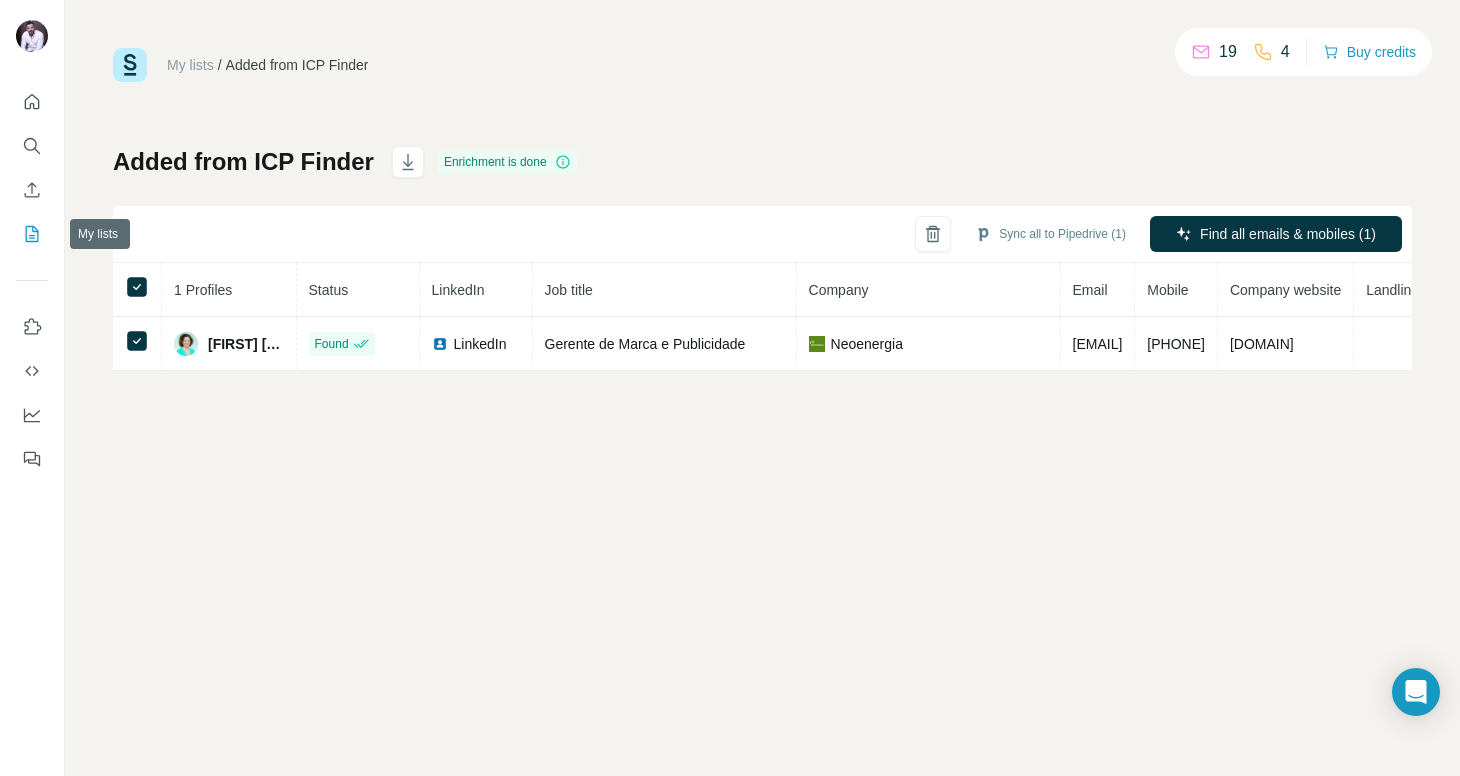 click at bounding box center [32, 234] 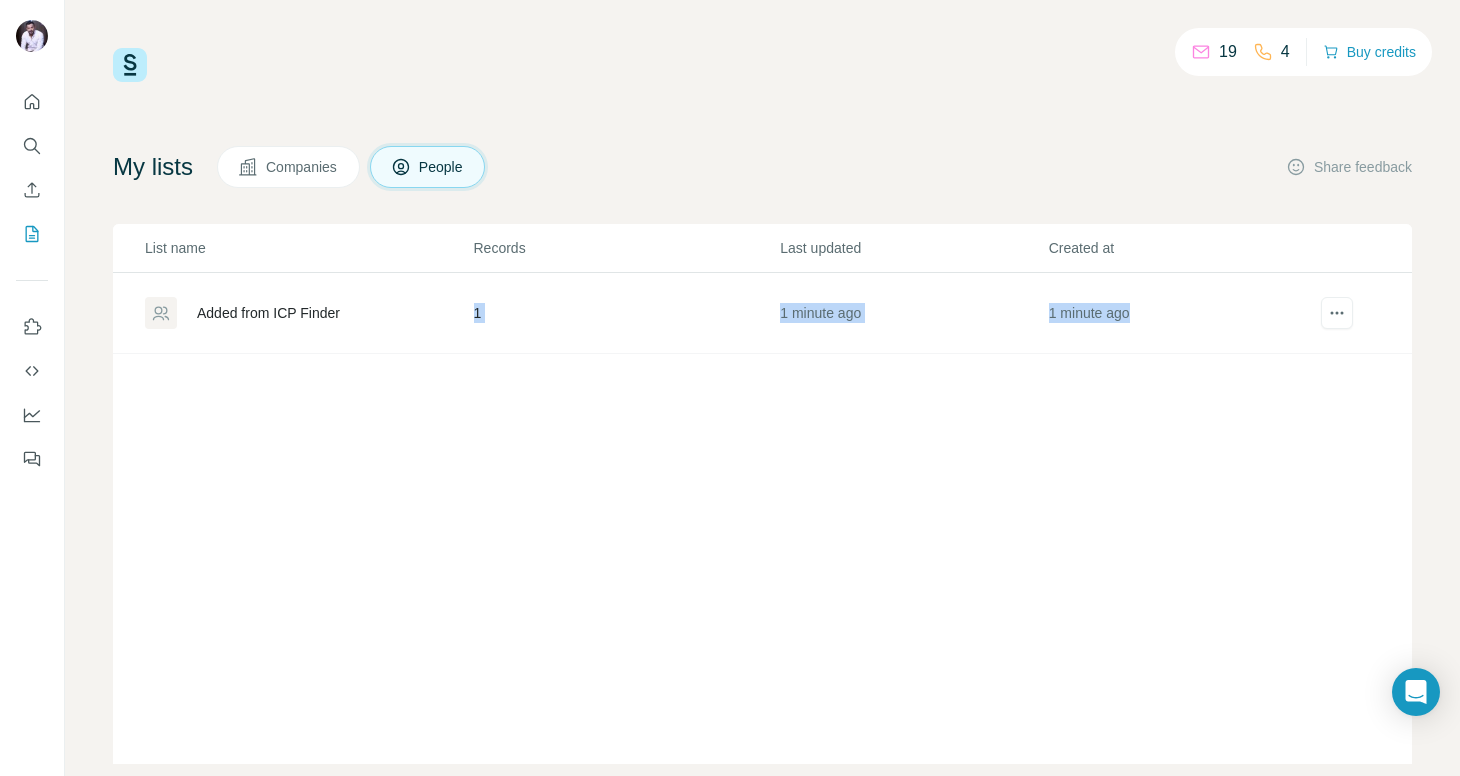 drag, startPoint x: 469, startPoint y: 312, endPoint x: 1122, endPoint y: 324, distance: 653.1102 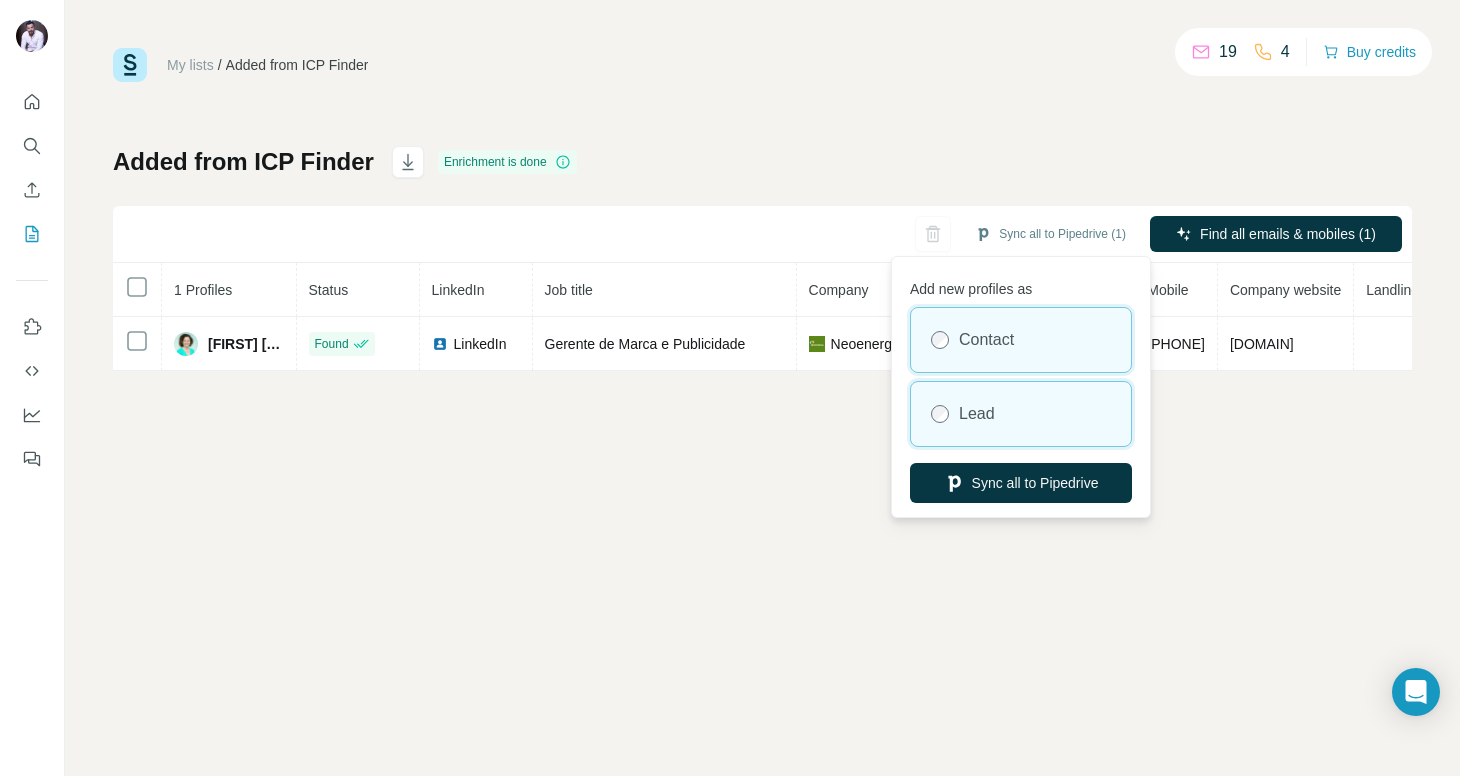 click on "Lead" at bounding box center [1021, 414] 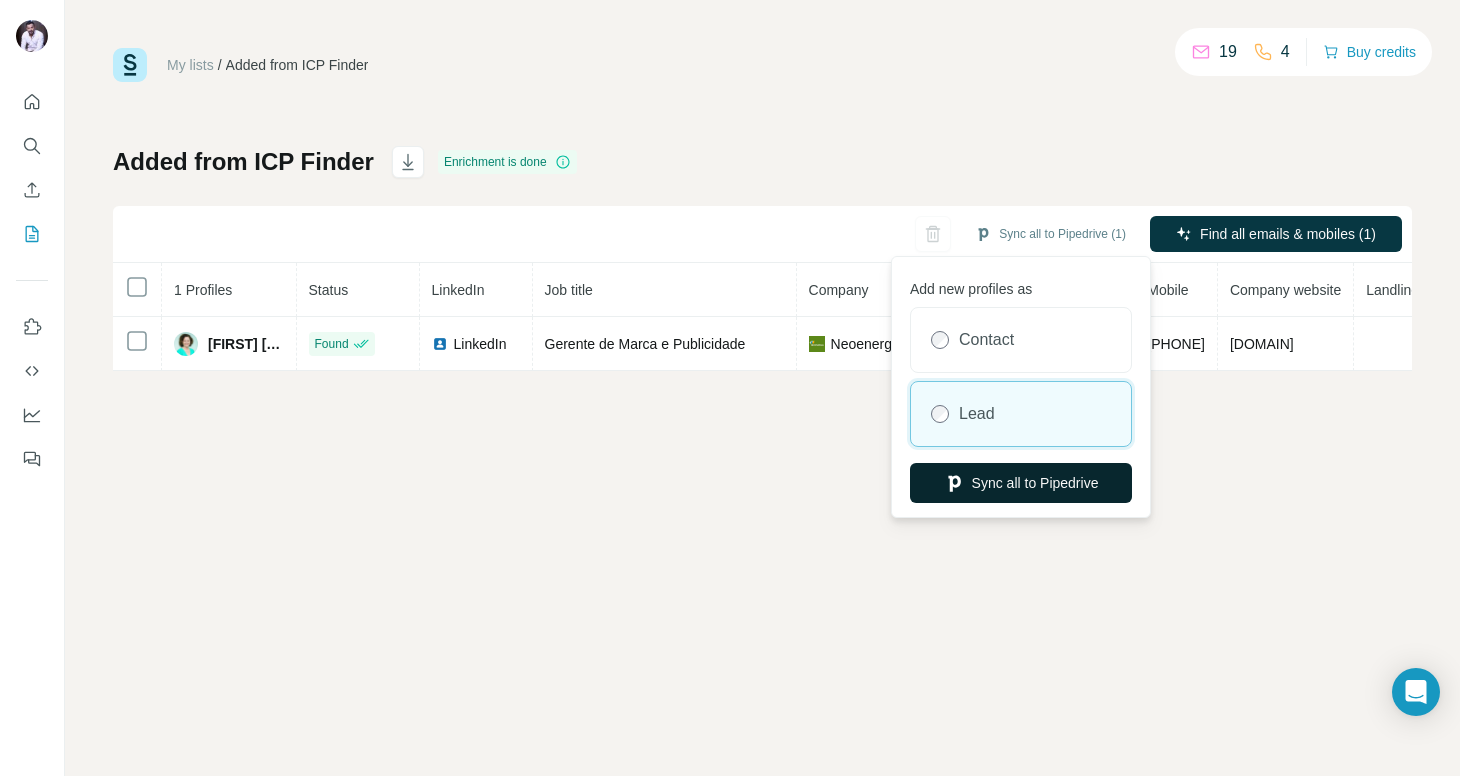 click on "Sync all to Pipedrive" at bounding box center [1021, 483] 